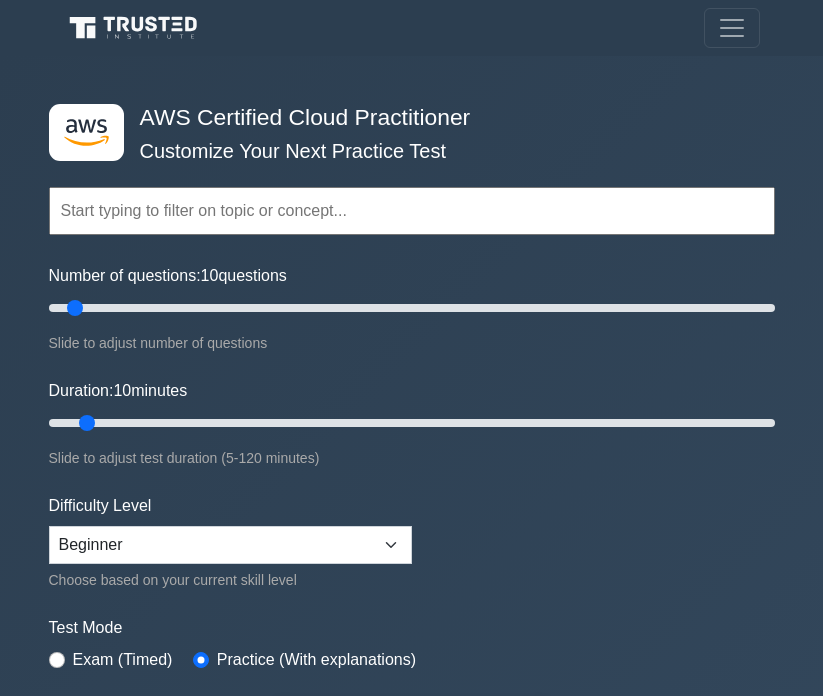 scroll, scrollTop: 208, scrollLeft: 0, axis: vertical 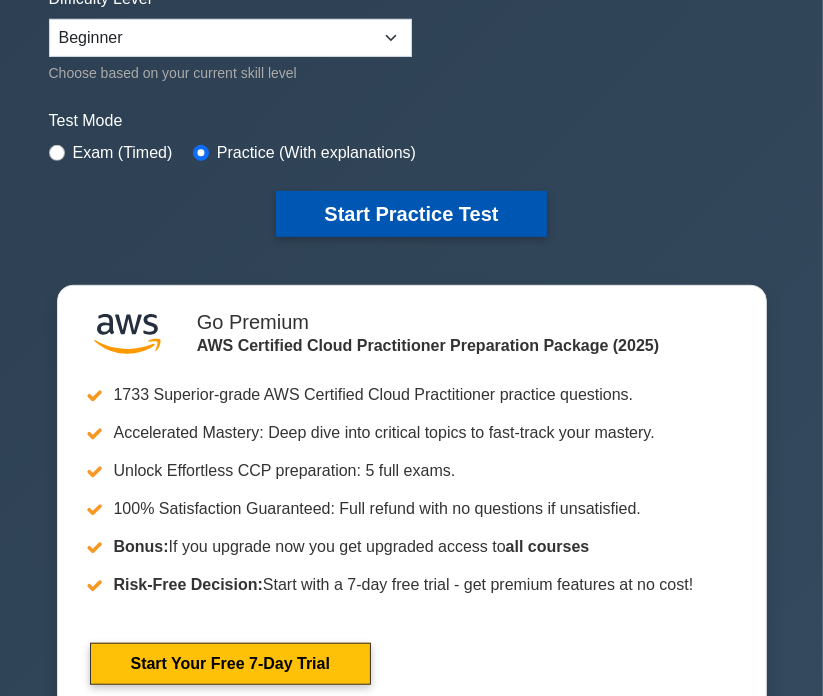 click on "Start Practice Test" at bounding box center (411, 214) 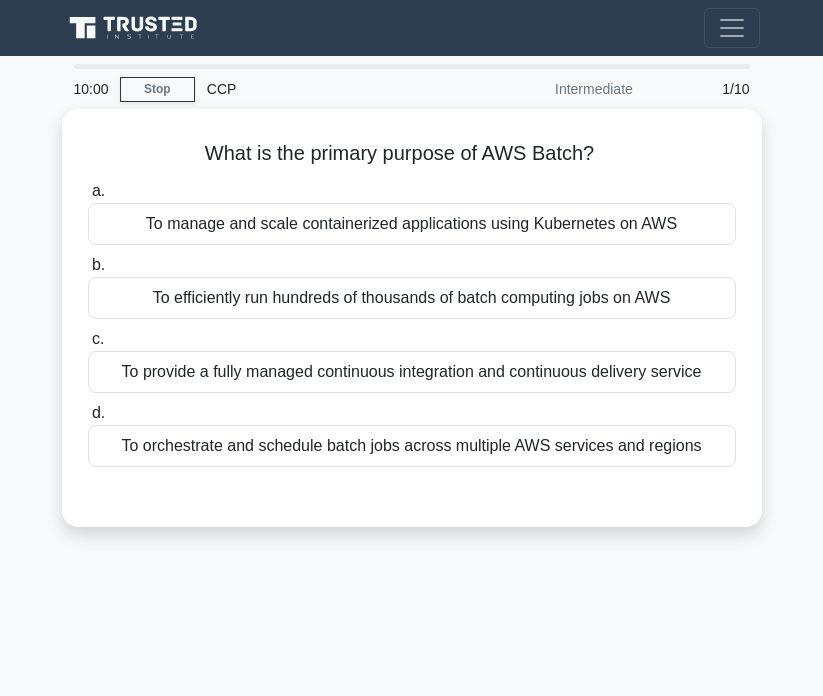 scroll, scrollTop: 0, scrollLeft: 0, axis: both 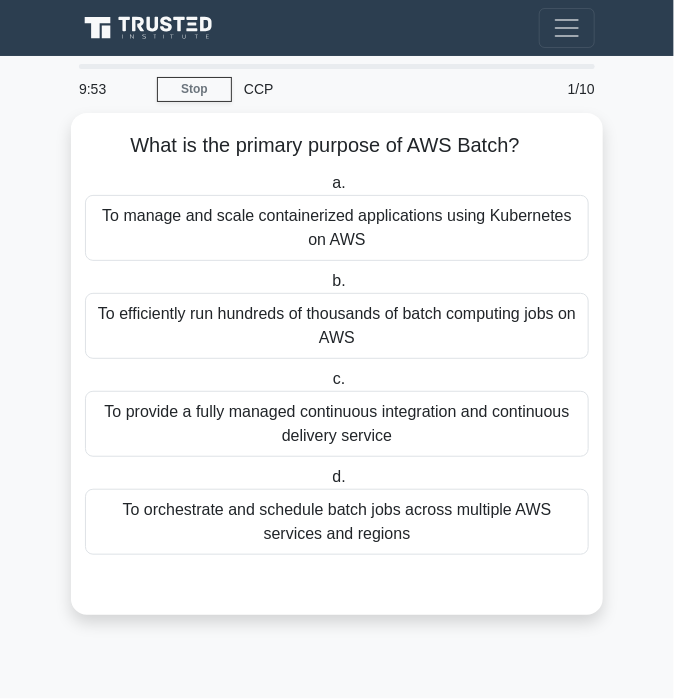 drag, startPoint x: 343, startPoint y: 42, endPoint x: 448, endPoint y: -69, distance: 152.79398 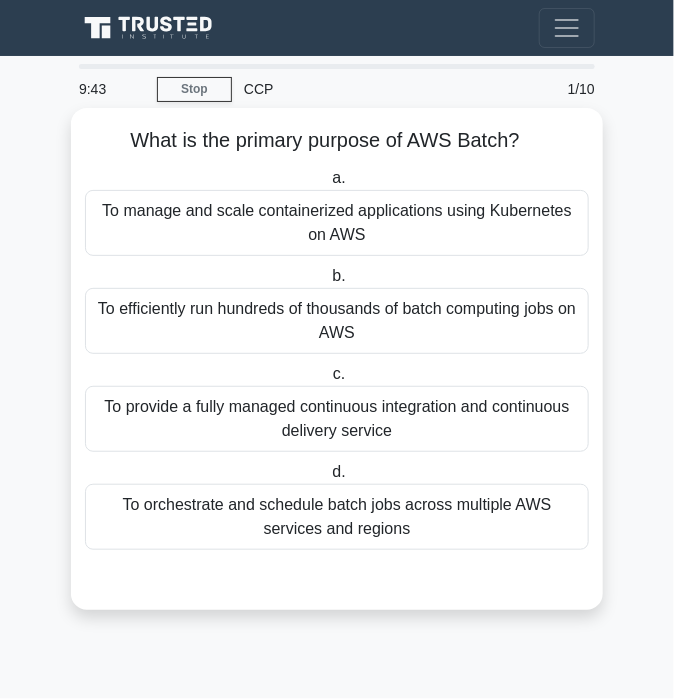 drag, startPoint x: 1, startPoint y: 154, endPoint x: 75, endPoint y: 143, distance: 74.8131 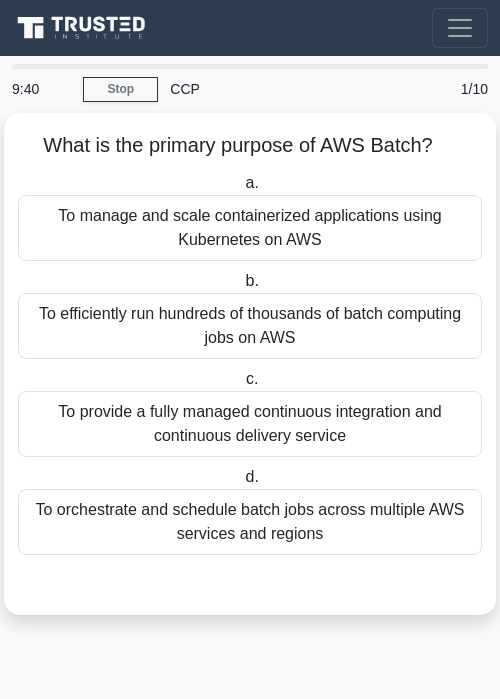 drag, startPoint x: 287, startPoint y: 5, endPoint x: 290, endPoint y: -54, distance: 59.07622 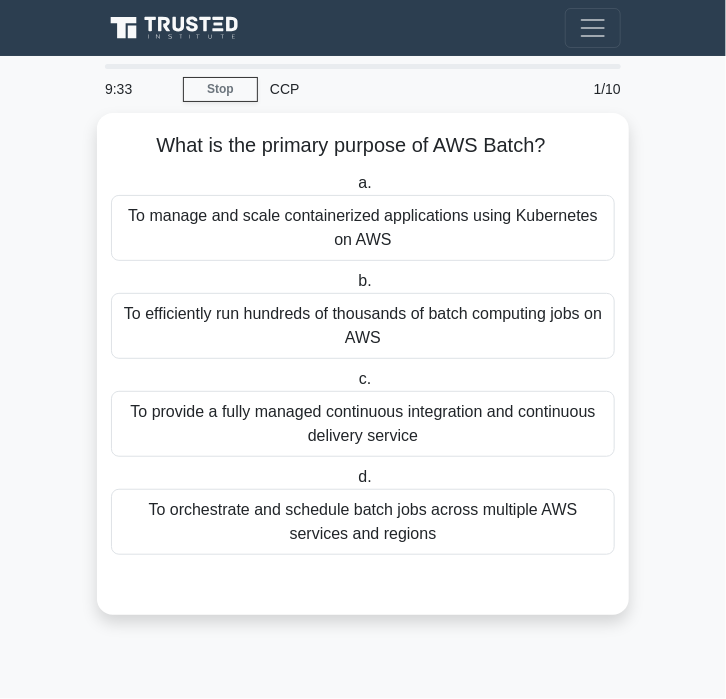 click on "9:33
Stop
CCP
Intermediate
1/10" at bounding box center (363, 89) 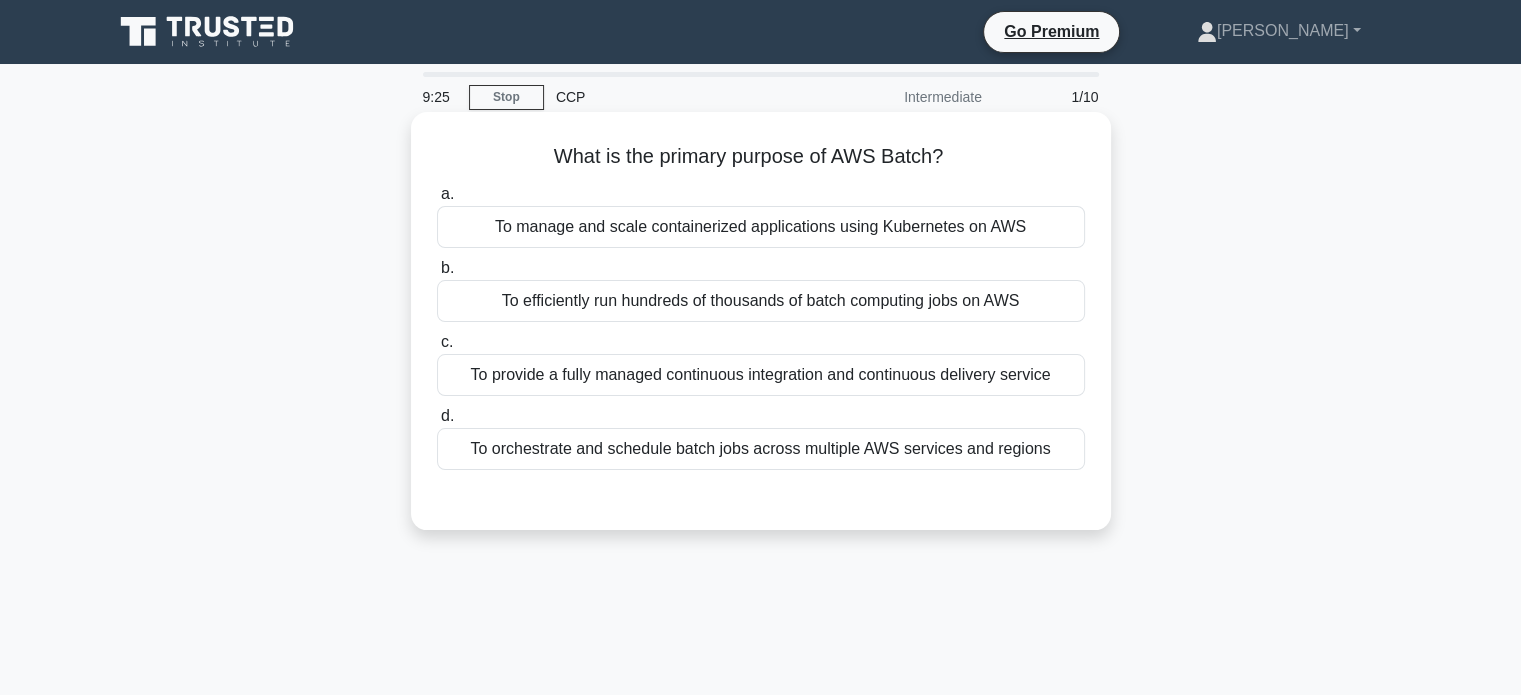 click on "To provide a fully managed continuous integration and continuous delivery service" at bounding box center (761, 375) 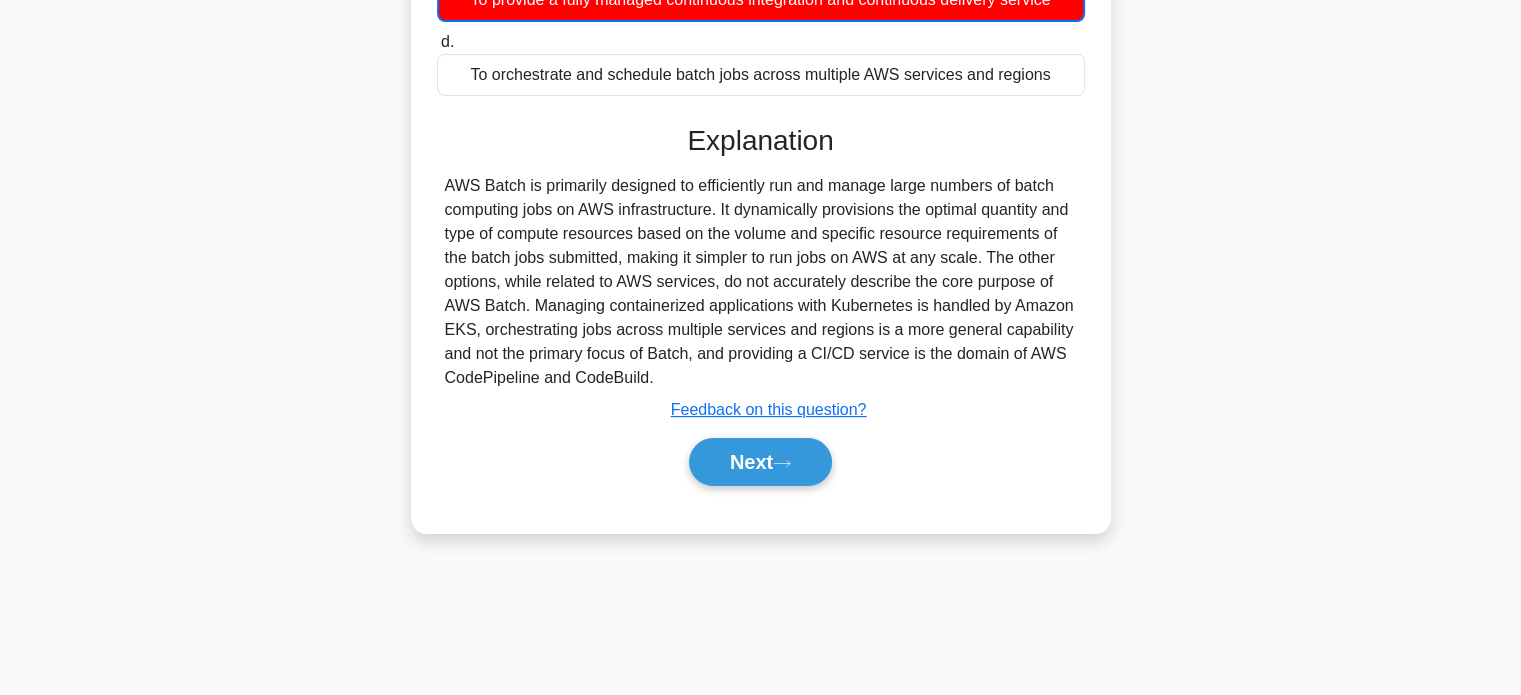 scroll, scrollTop: 385, scrollLeft: 0, axis: vertical 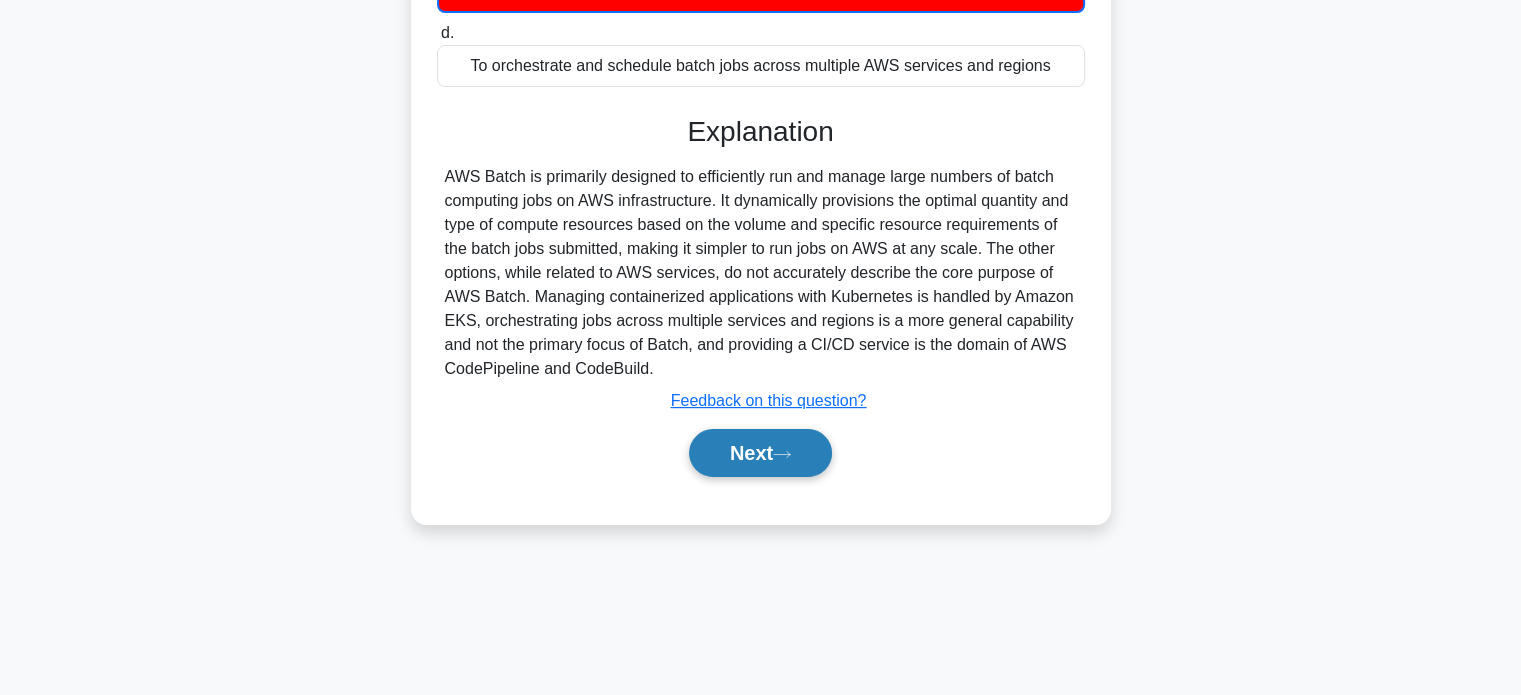 click 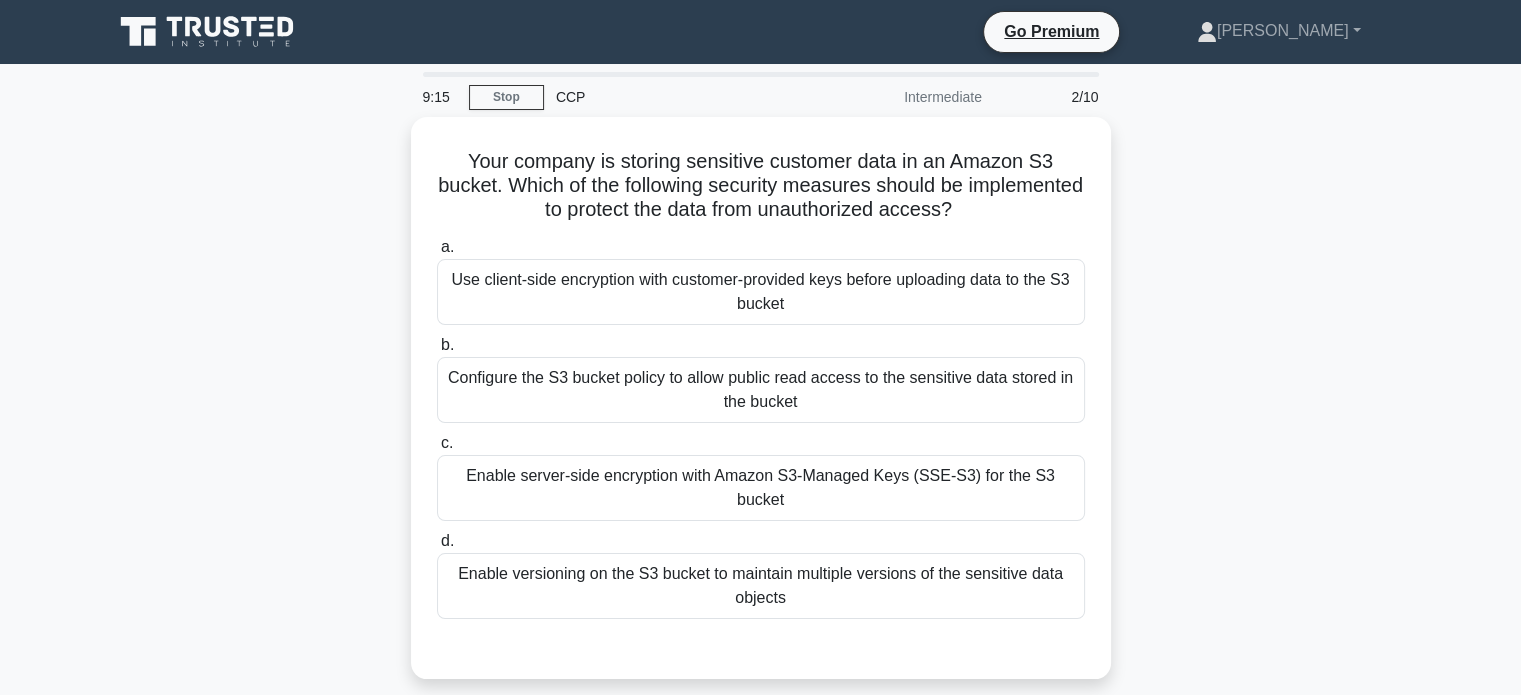 scroll, scrollTop: 0, scrollLeft: 0, axis: both 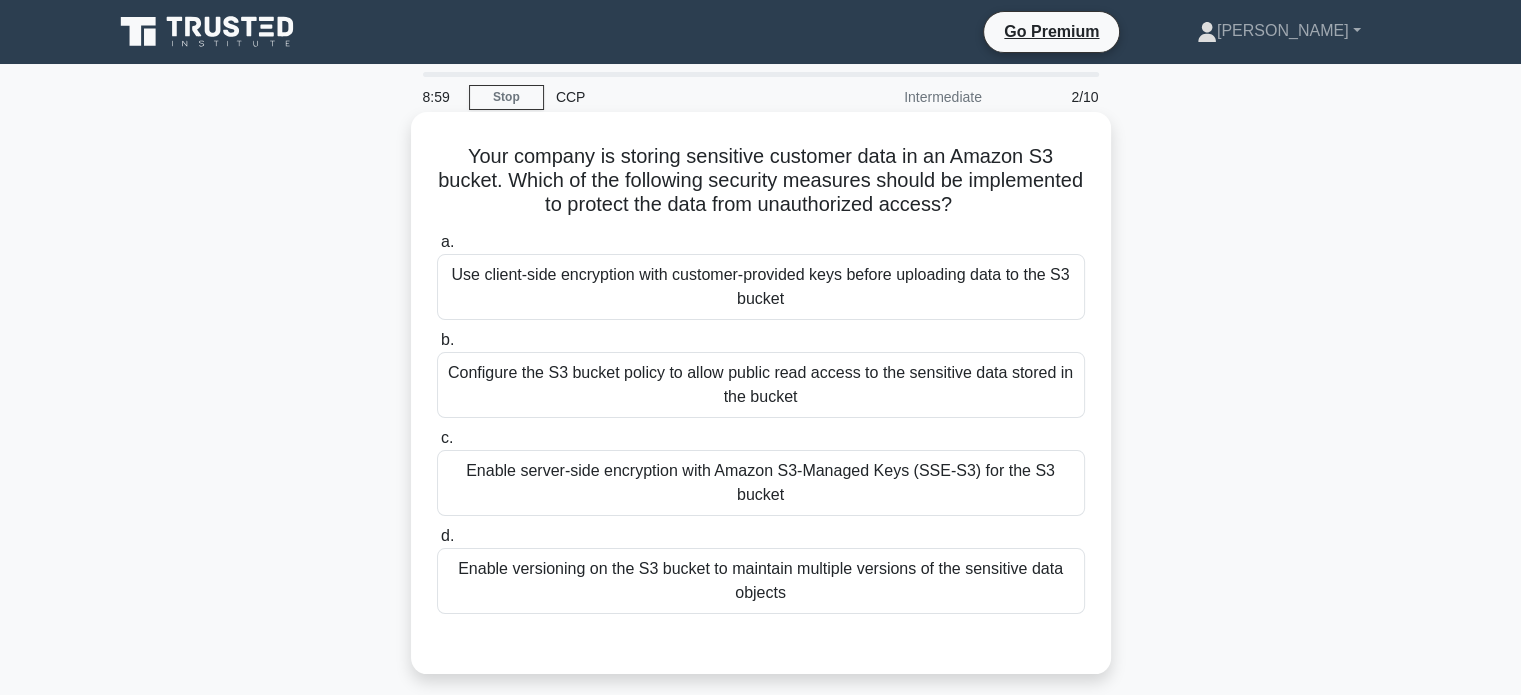 click on "Enable versioning on the S3 bucket to maintain multiple versions of the sensitive data objects" at bounding box center [761, 581] 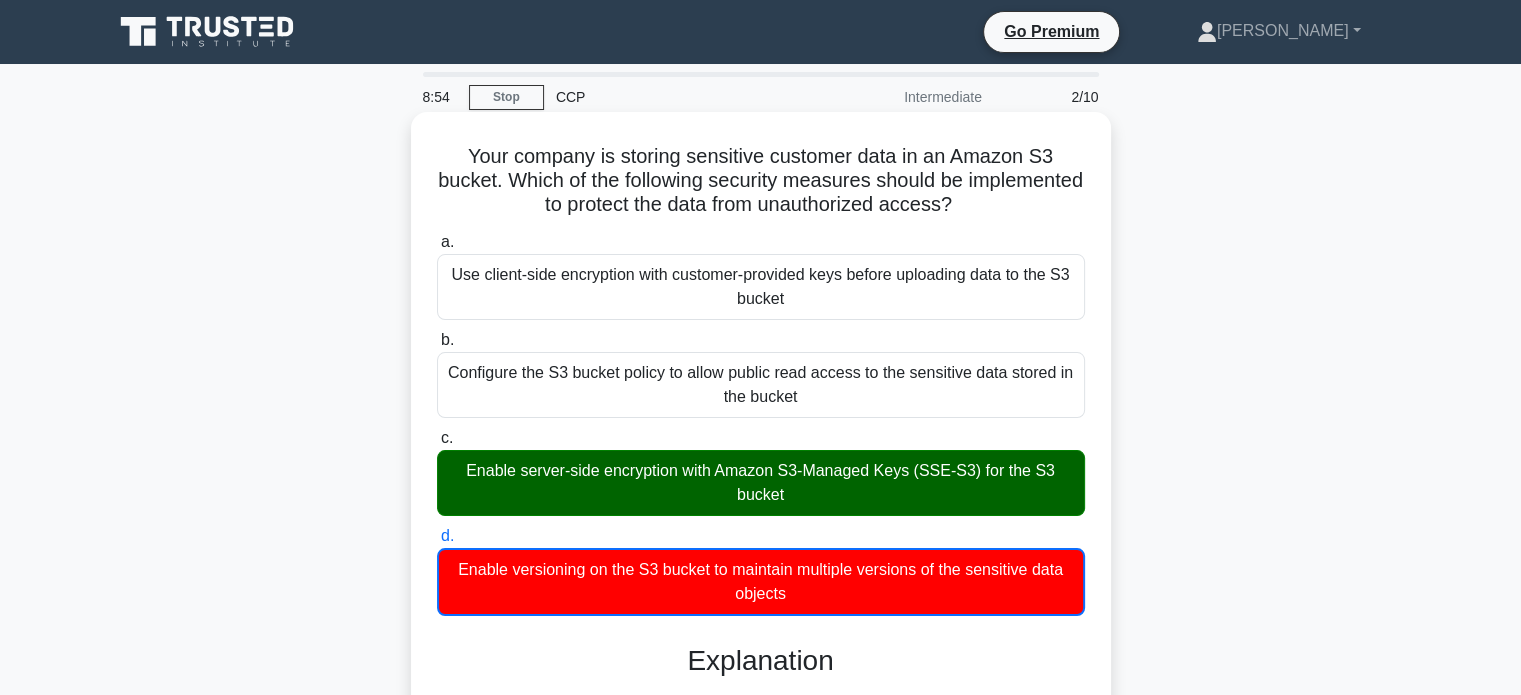 scroll, scrollTop: 320, scrollLeft: 0, axis: vertical 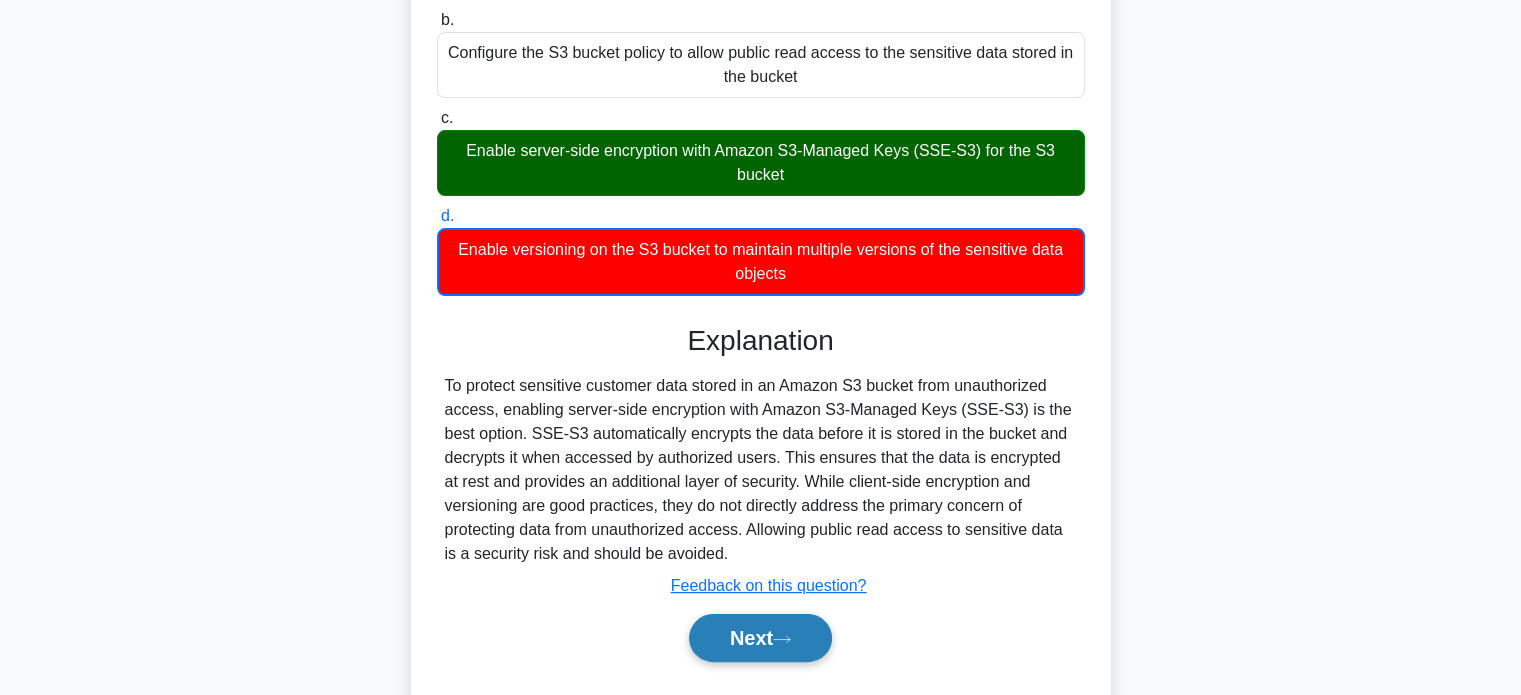 click on "Next" at bounding box center [760, 638] 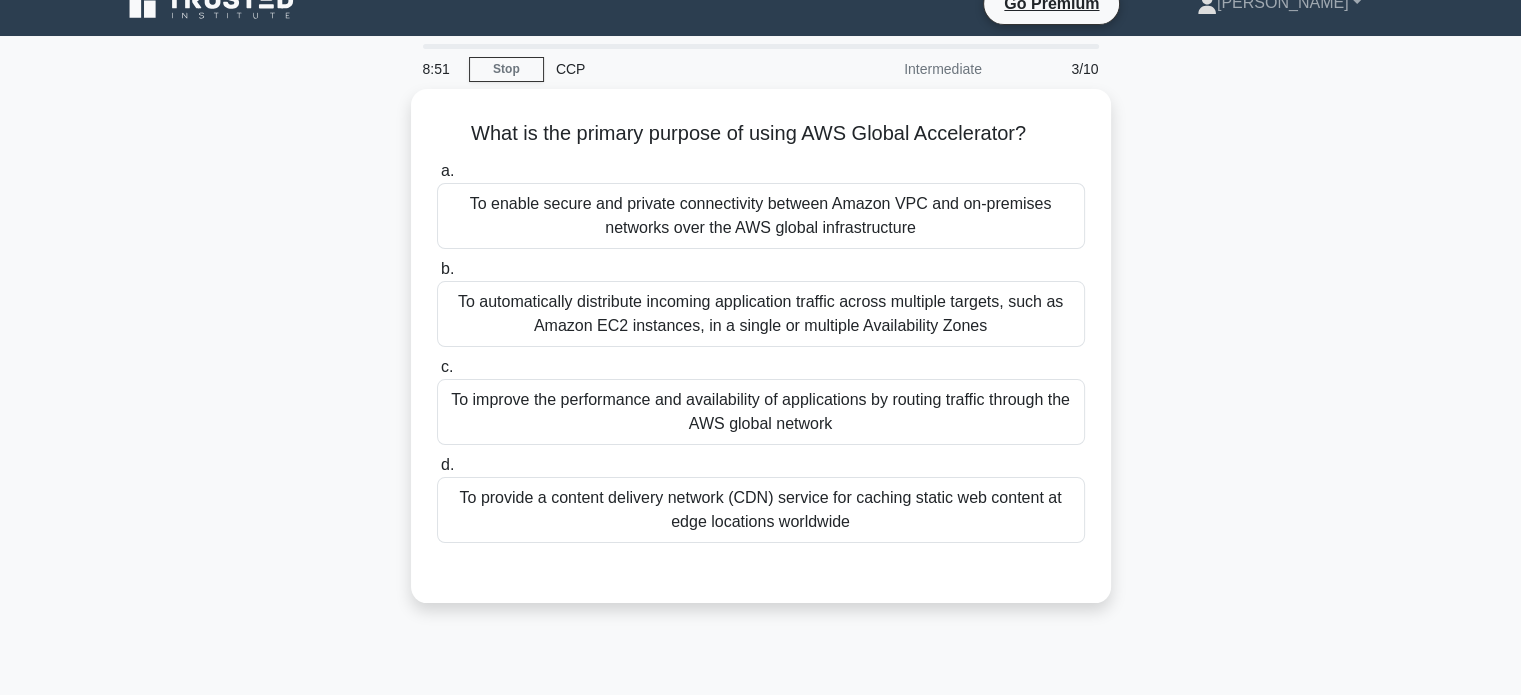scroll, scrollTop: 24, scrollLeft: 0, axis: vertical 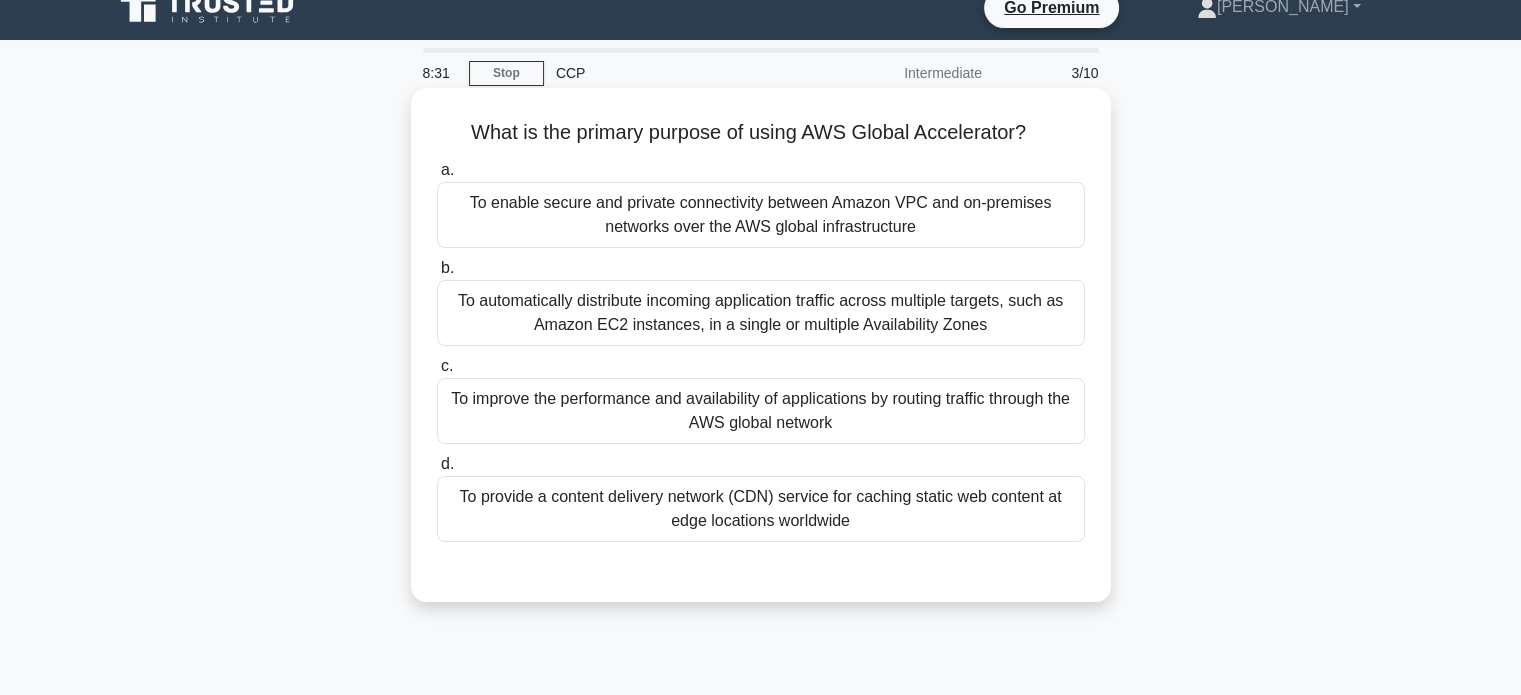 click on "To improve the performance and availability of applications by routing traffic through the AWS global network" at bounding box center (761, 411) 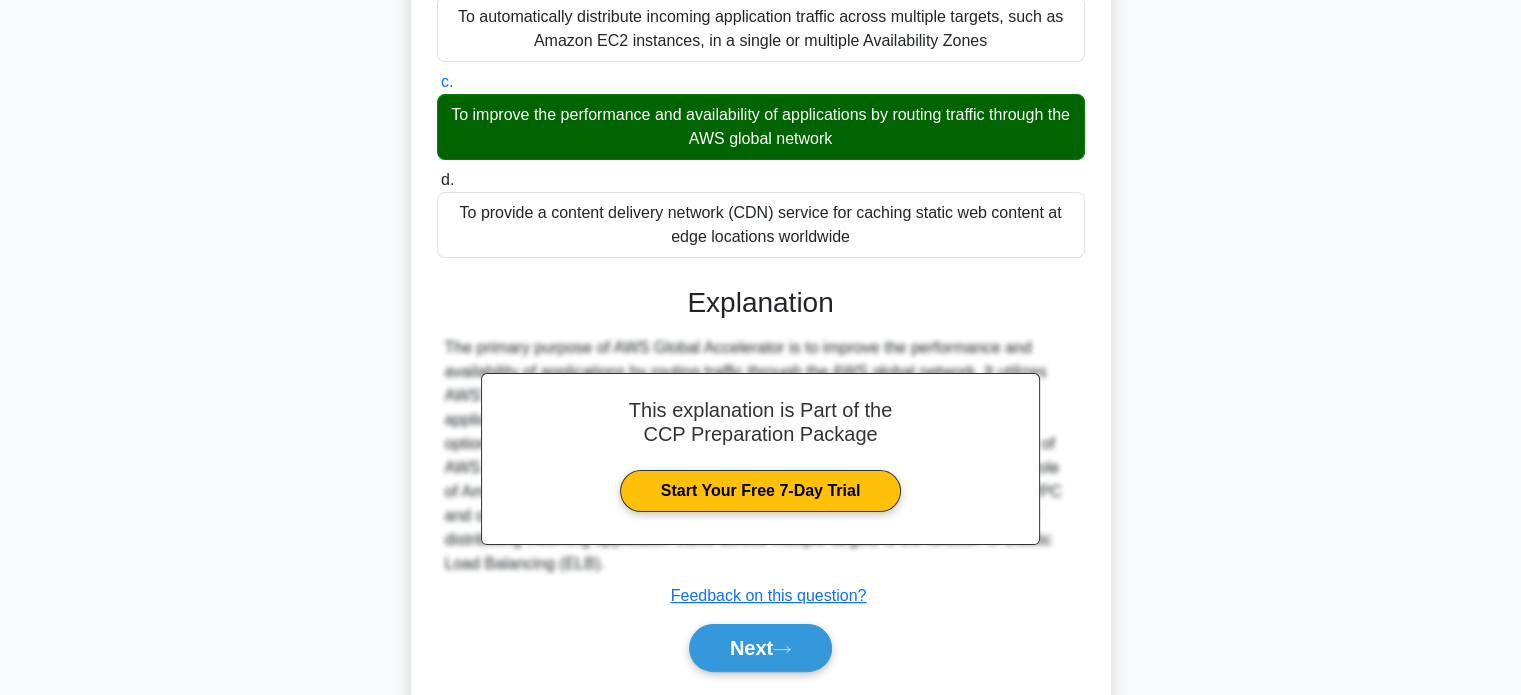 scroll, scrollTop: 385, scrollLeft: 0, axis: vertical 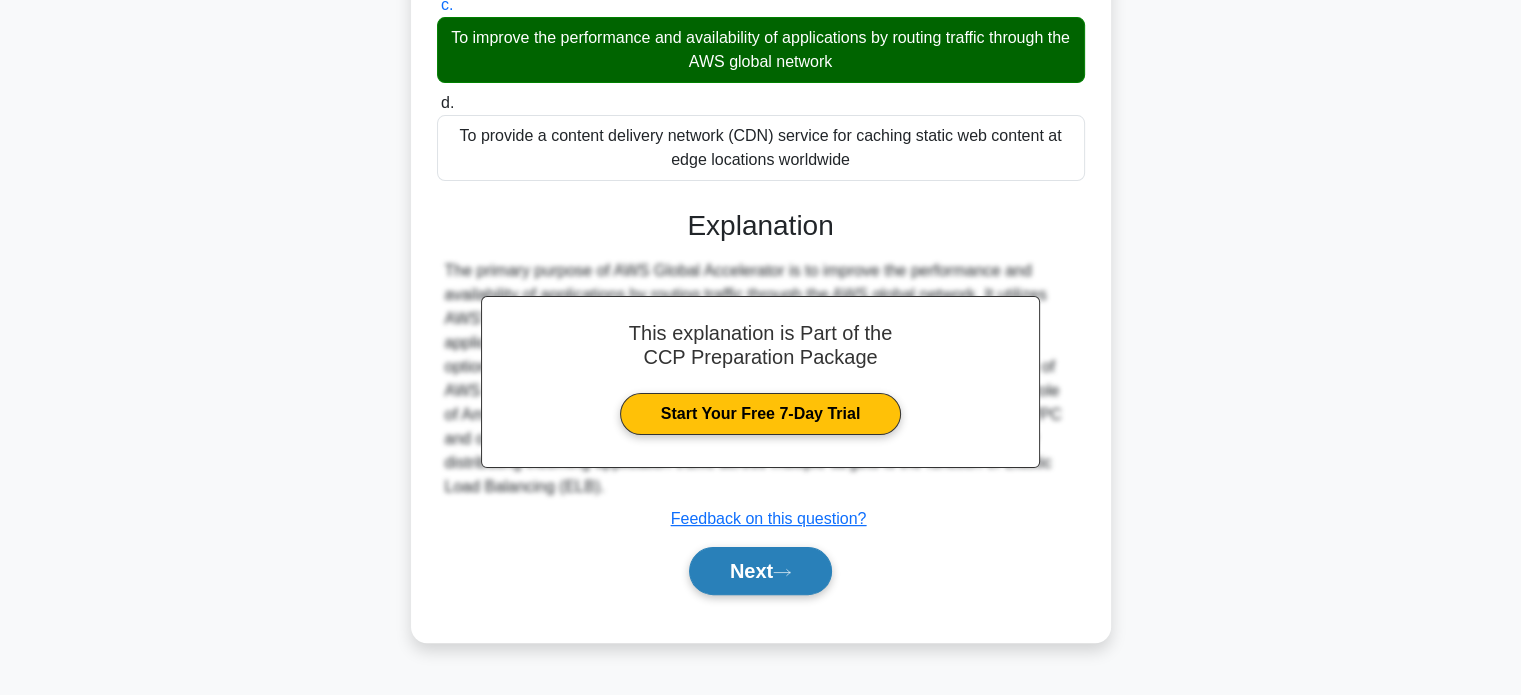 click on "Next" at bounding box center [760, 571] 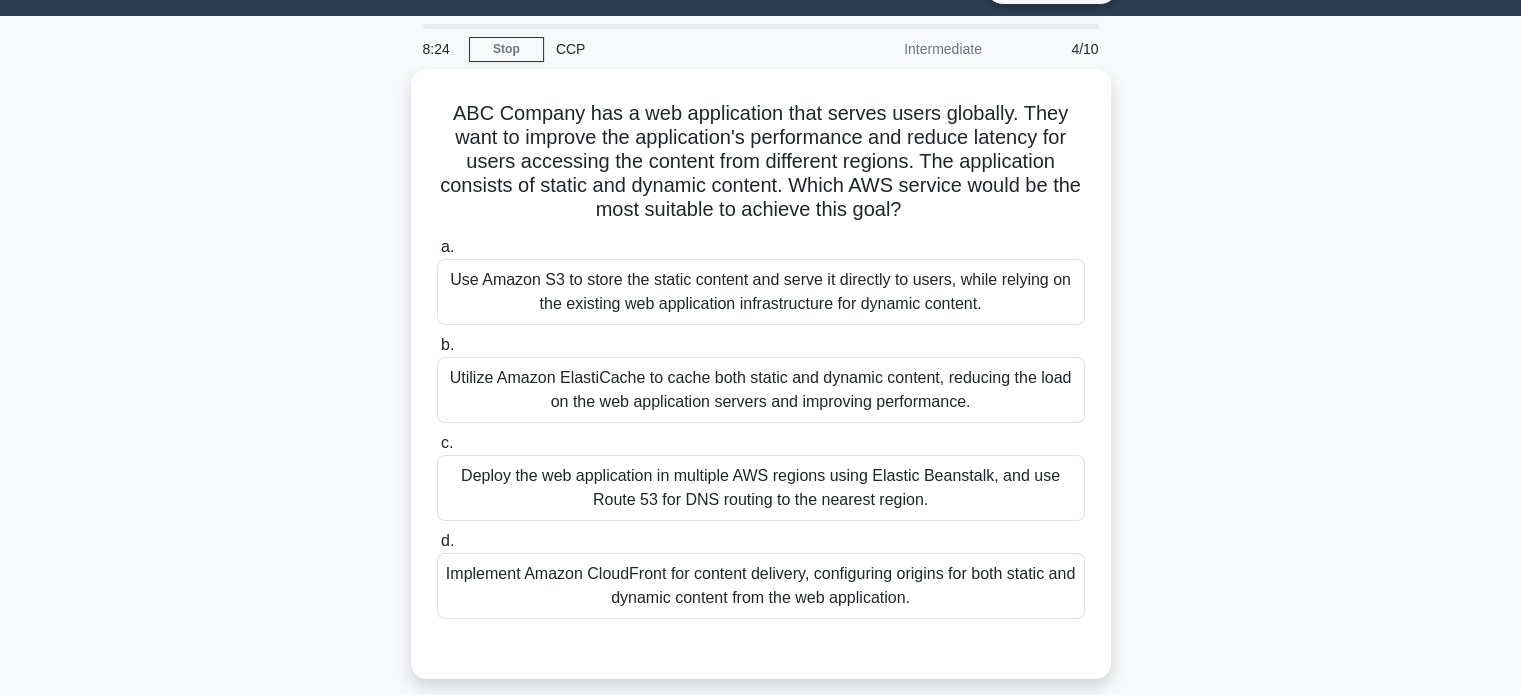 scroll, scrollTop: 0, scrollLeft: 0, axis: both 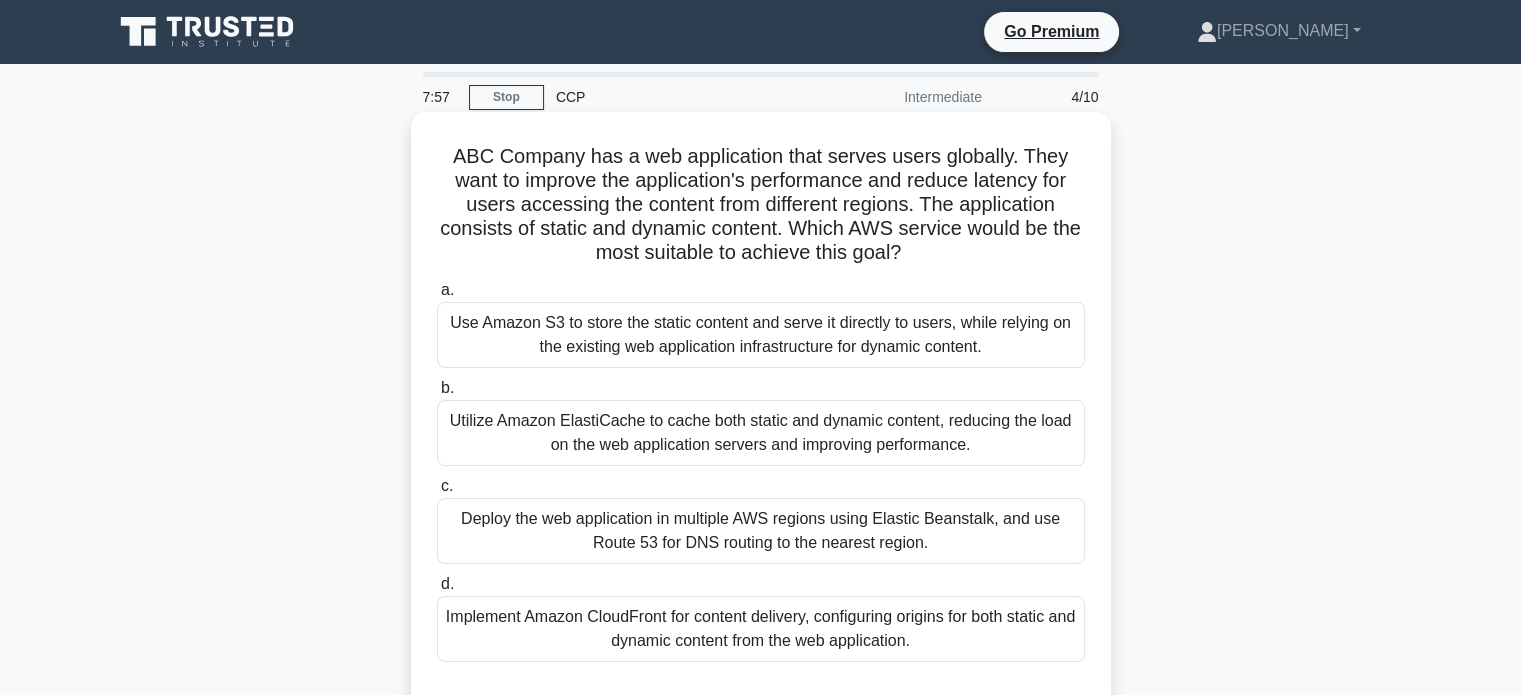 click on "Deploy the web application in multiple AWS regions using Elastic Beanstalk, and use Route 53 for DNS routing to the nearest region." at bounding box center [761, 531] 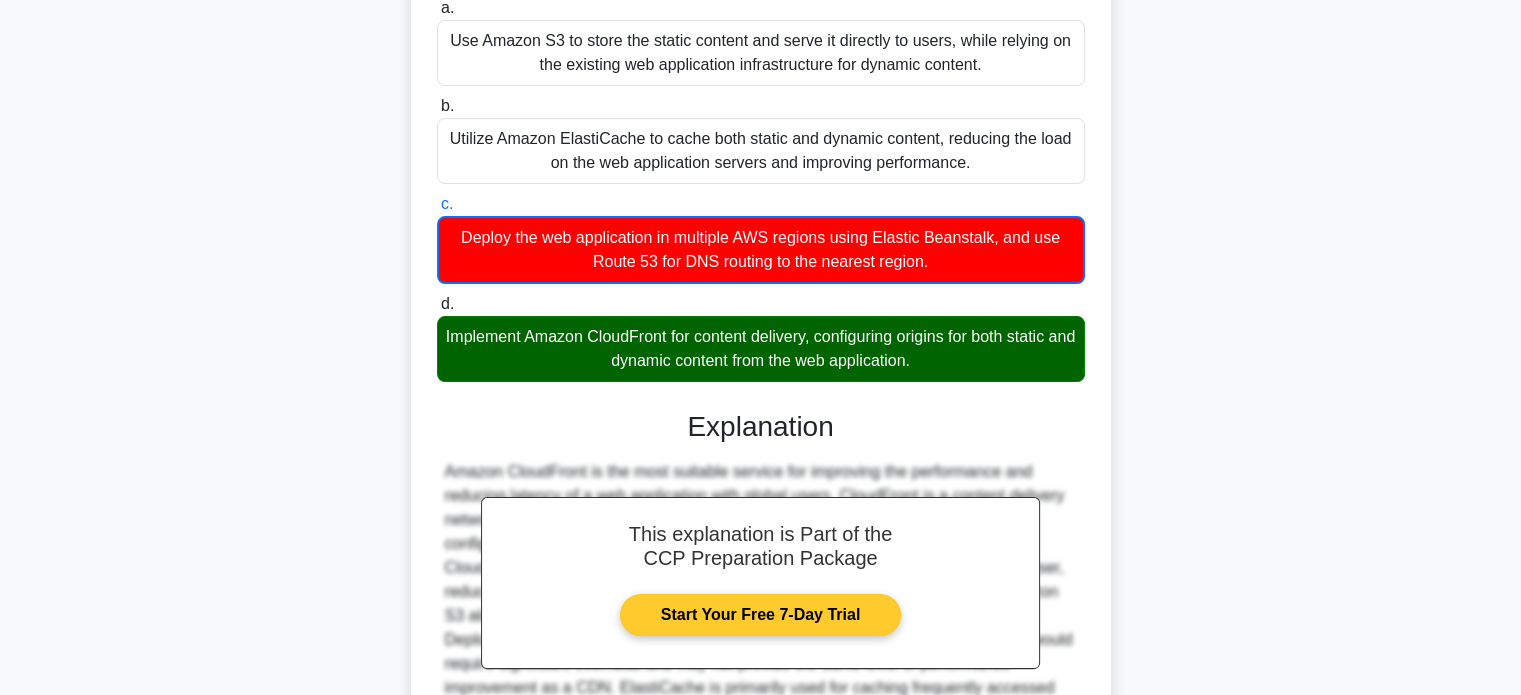 scroll, scrollTop: 514, scrollLeft: 0, axis: vertical 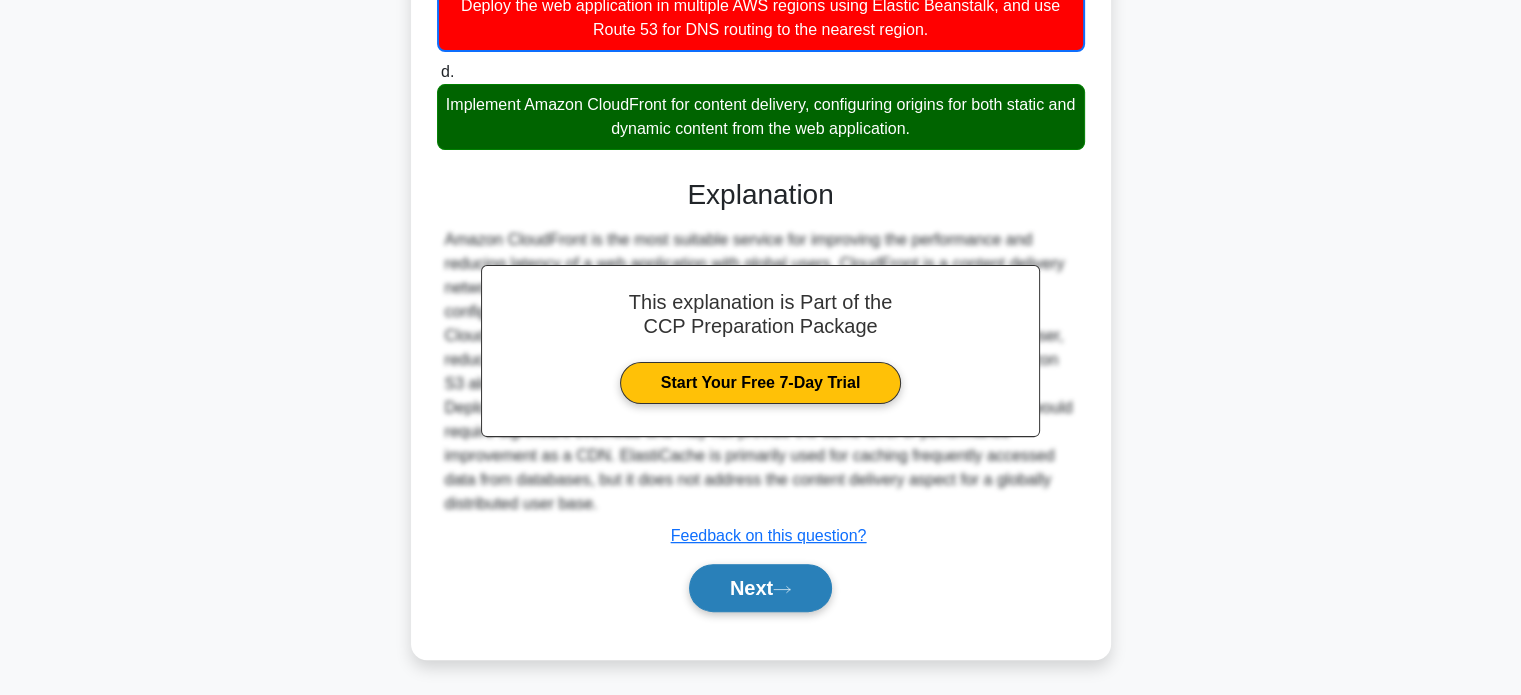 click on "Next" at bounding box center [760, 588] 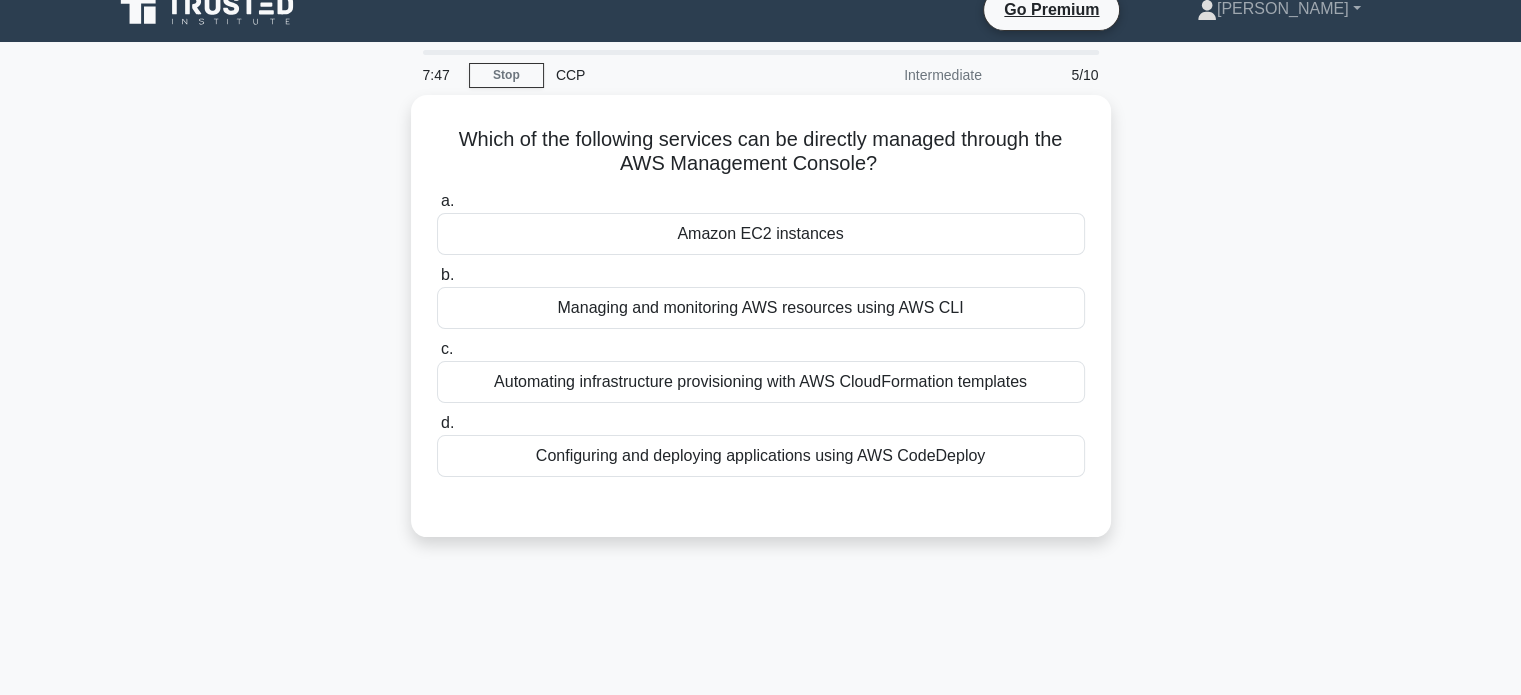 scroll, scrollTop: 20, scrollLeft: 0, axis: vertical 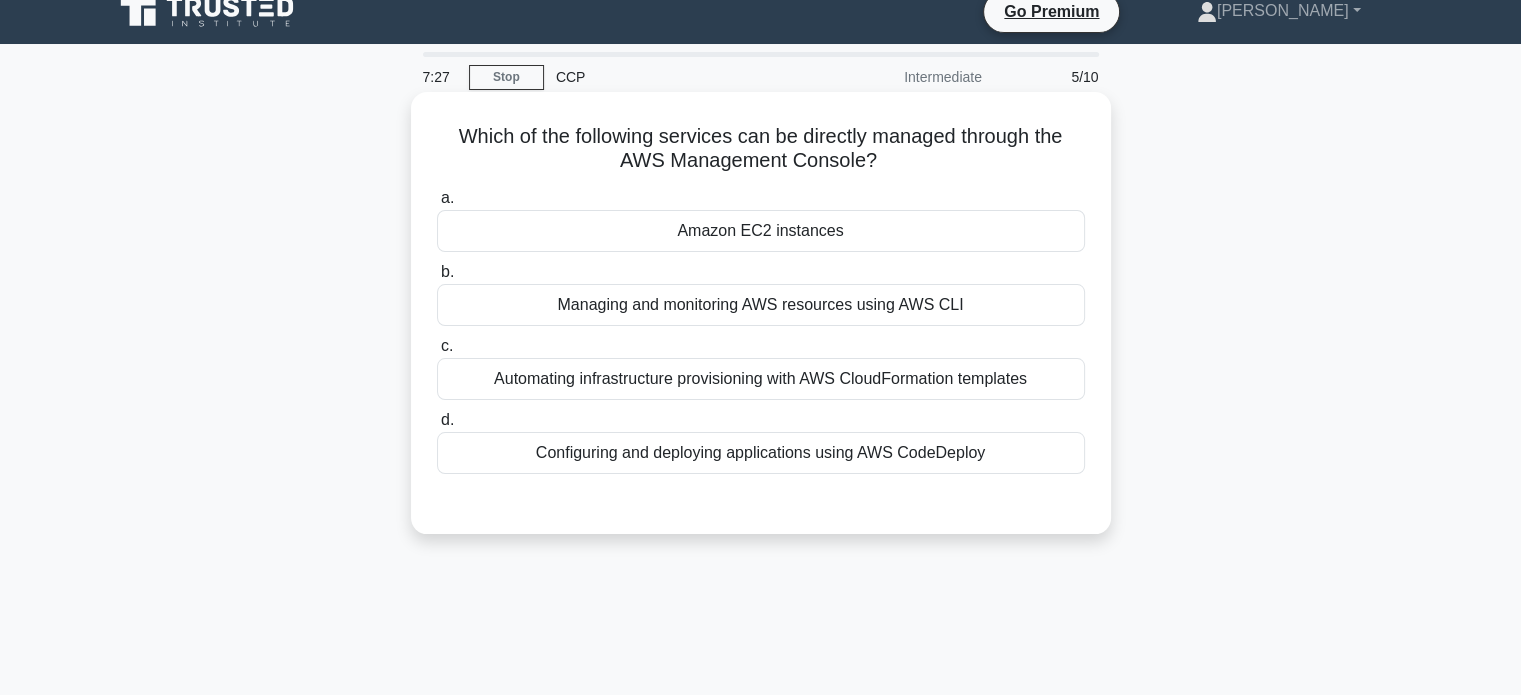 click on "Amazon EC2 instances" at bounding box center (761, 231) 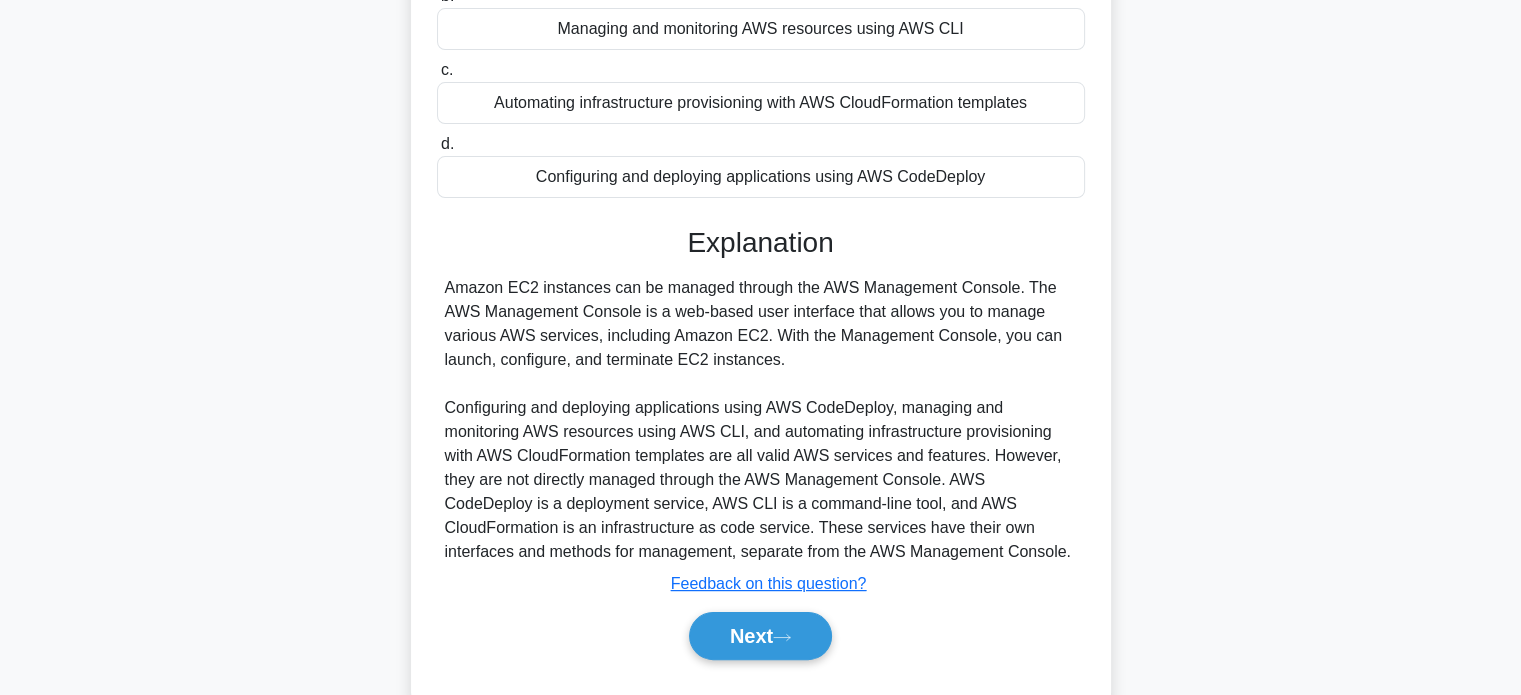 scroll, scrollTop: 300, scrollLeft: 0, axis: vertical 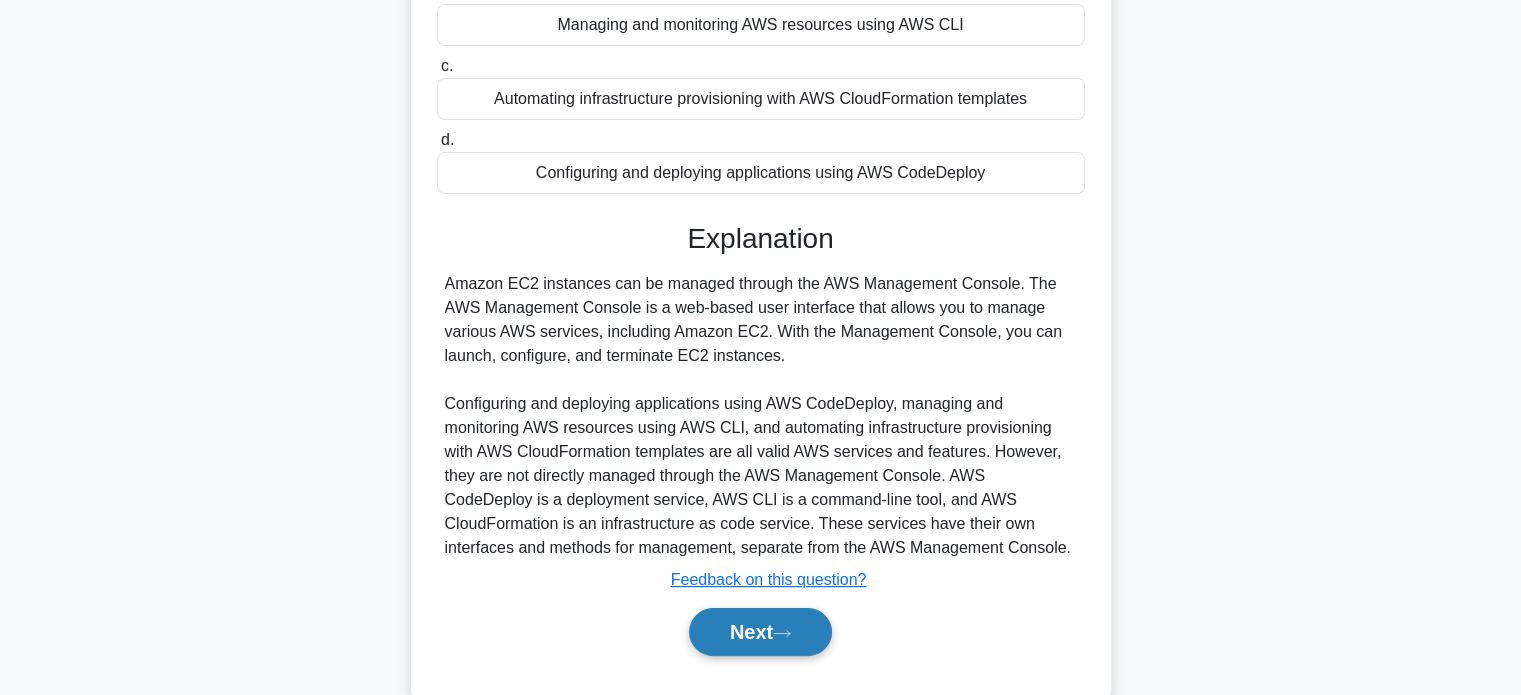 click on "Next" at bounding box center [760, 632] 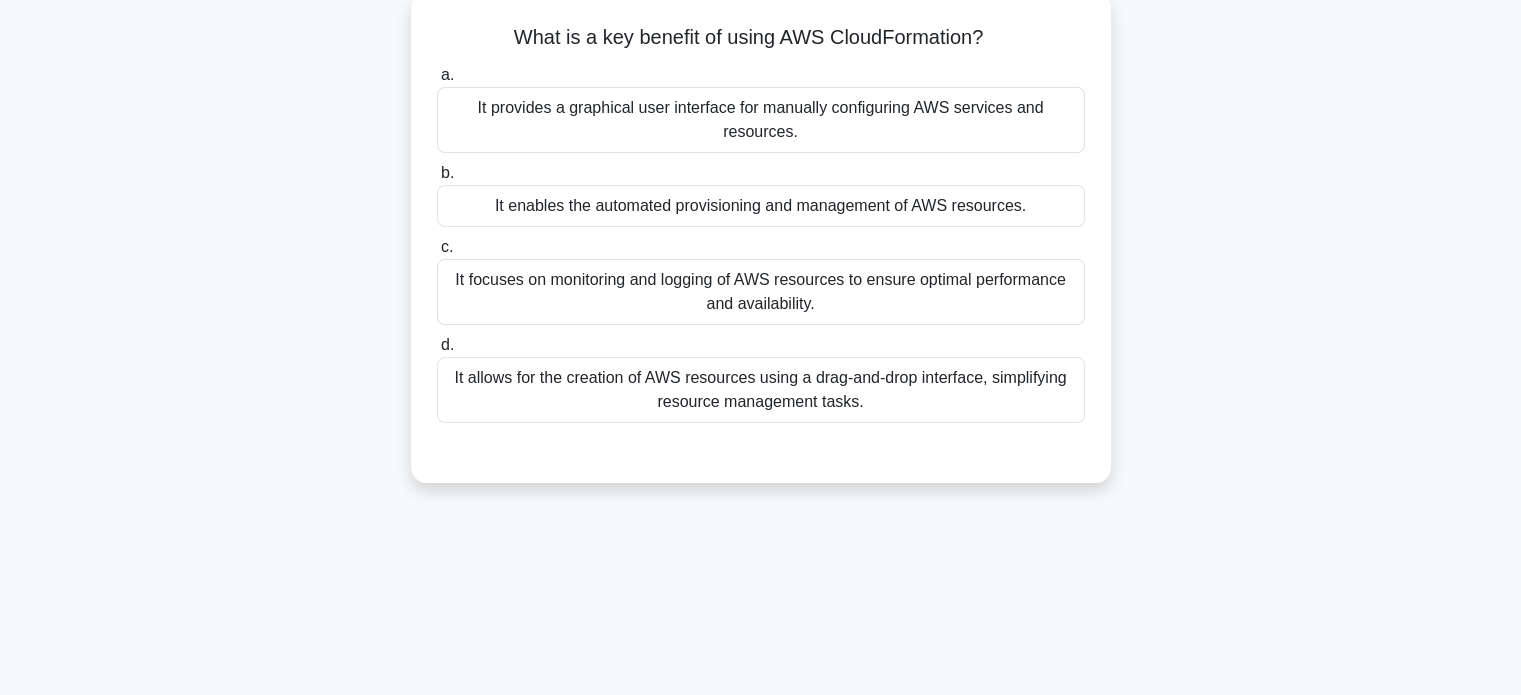 scroll, scrollTop: 96, scrollLeft: 0, axis: vertical 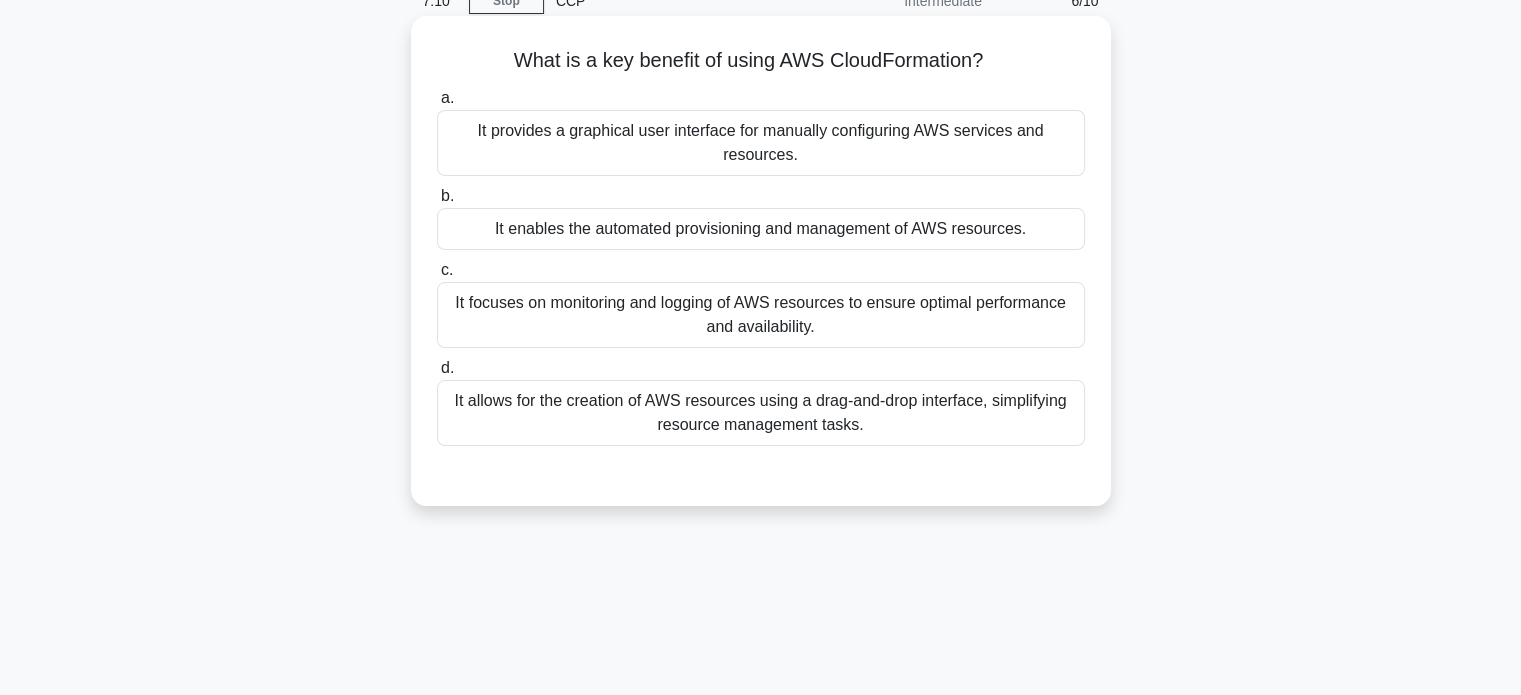 click on "It allows for the creation of AWS resources using a drag-and-drop interface, simplifying resource management tasks." at bounding box center (761, 413) 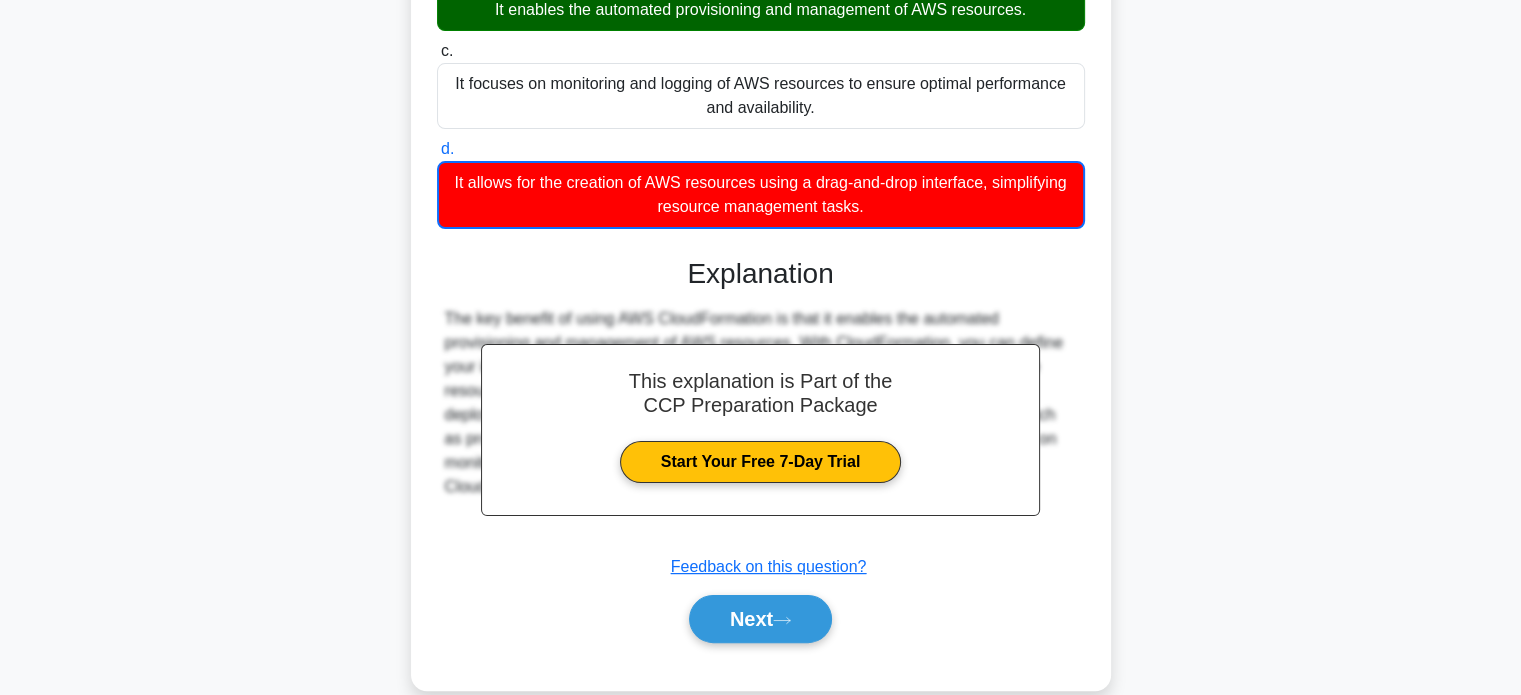scroll, scrollTop: 385, scrollLeft: 0, axis: vertical 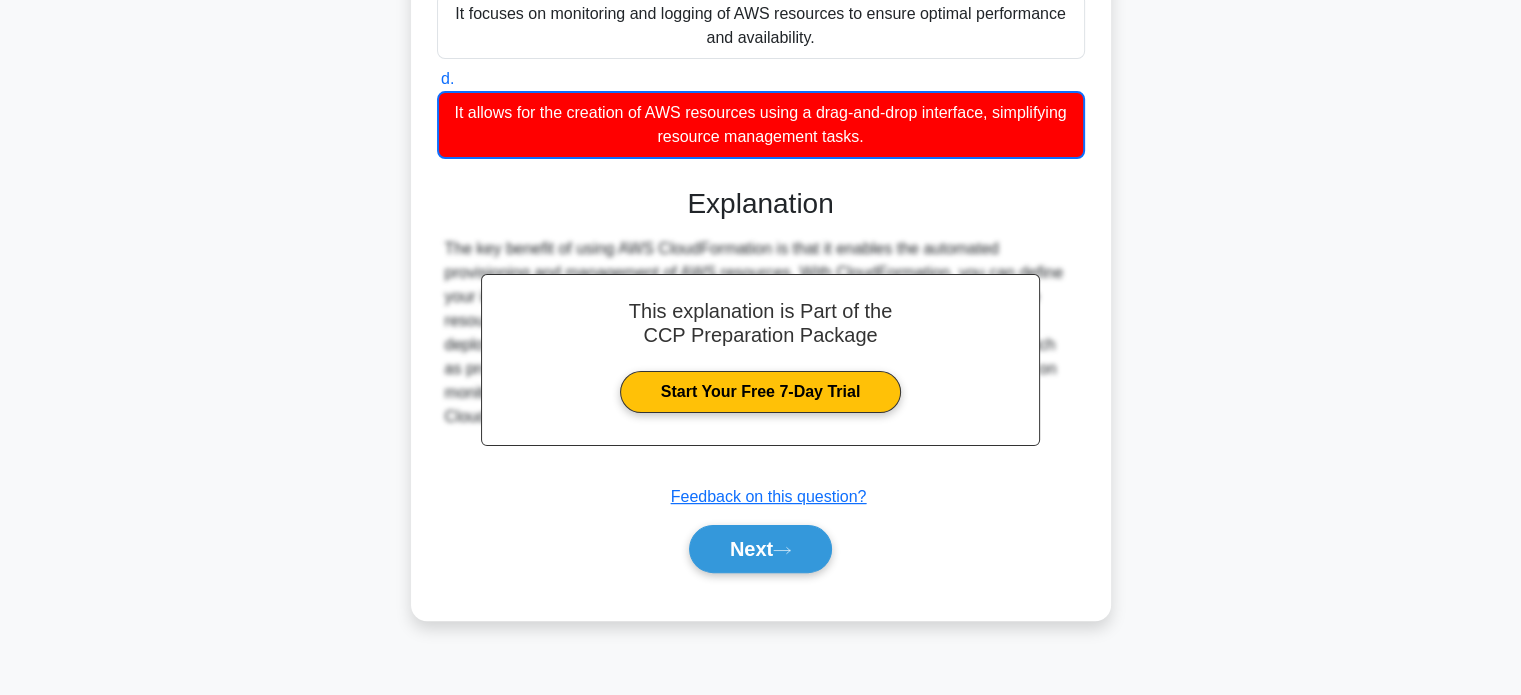 click on "Next" at bounding box center [761, 549] 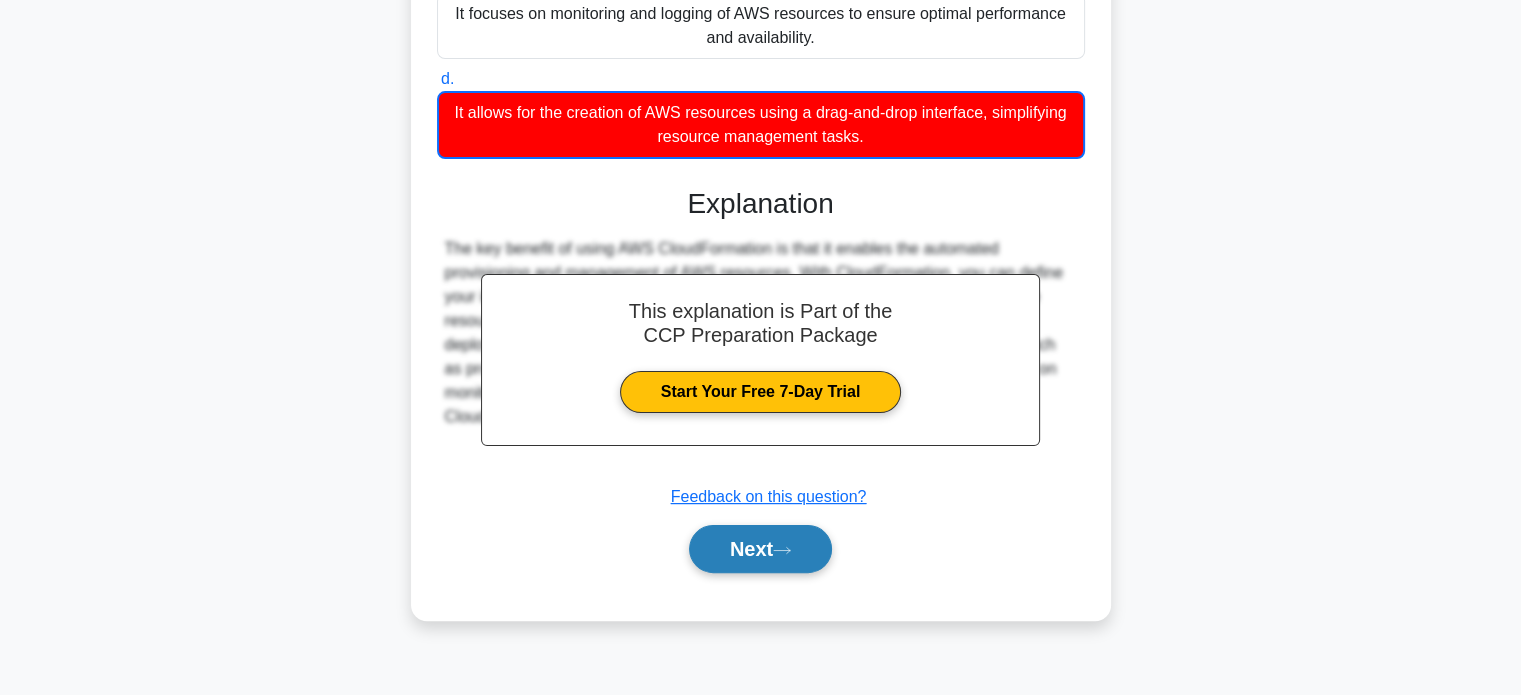 click on "Next" at bounding box center [760, 549] 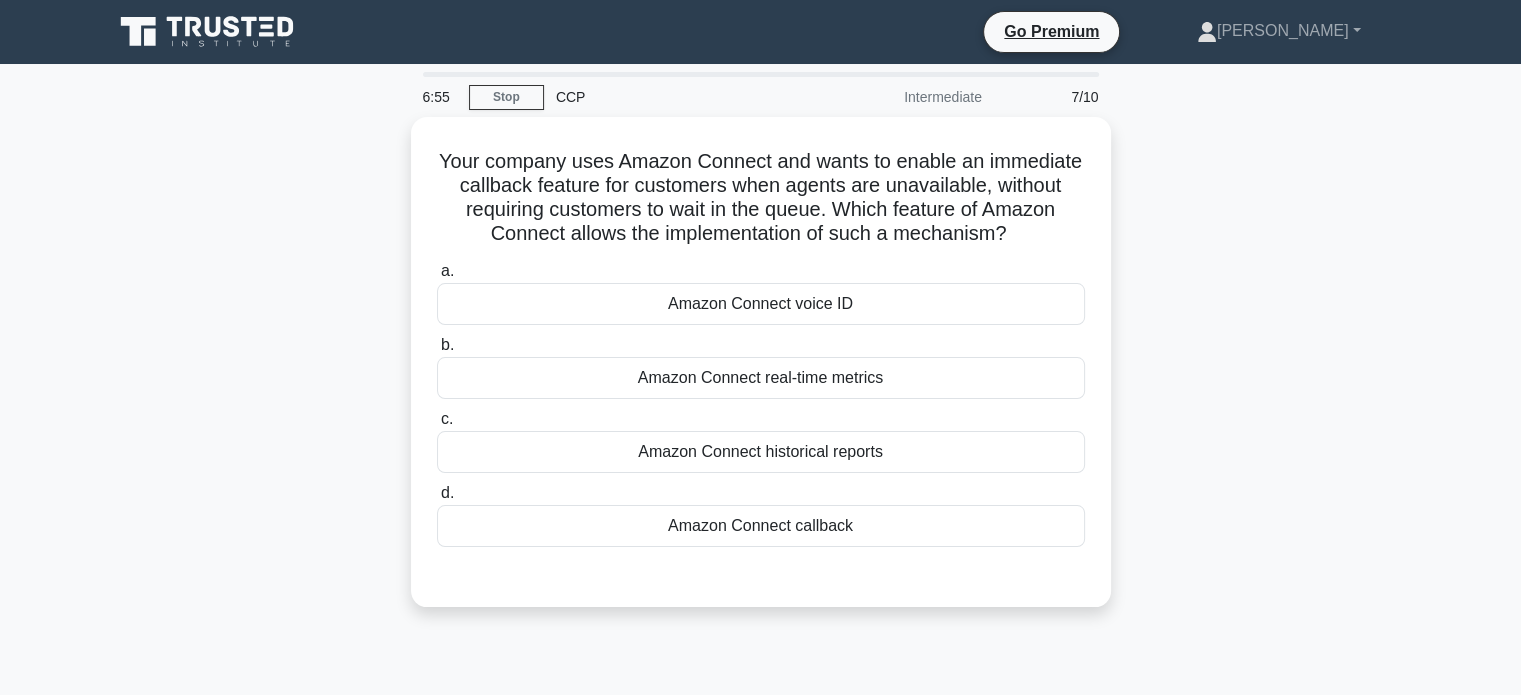 scroll, scrollTop: 0, scrollLeft: 0, axis: both 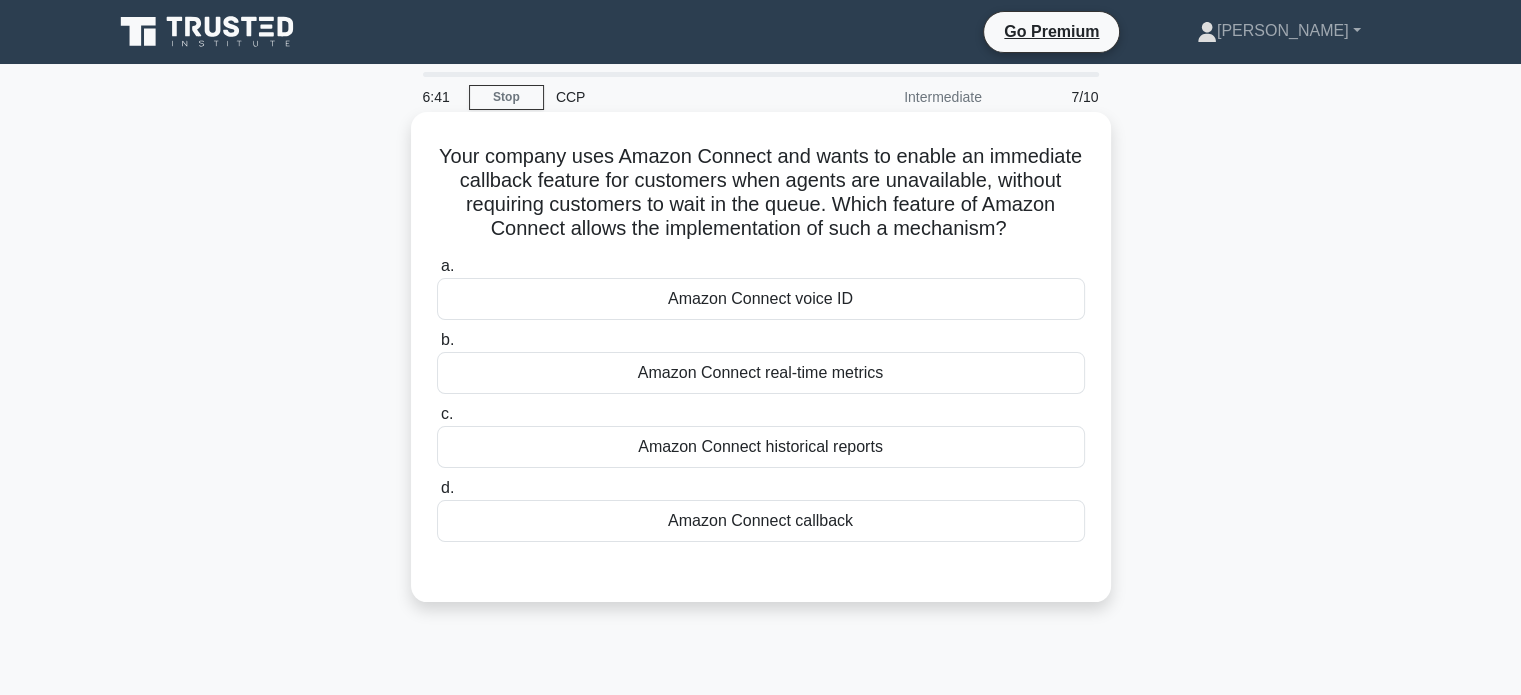 click on "Amazon Connect callback" at bounding box center [761, 521] 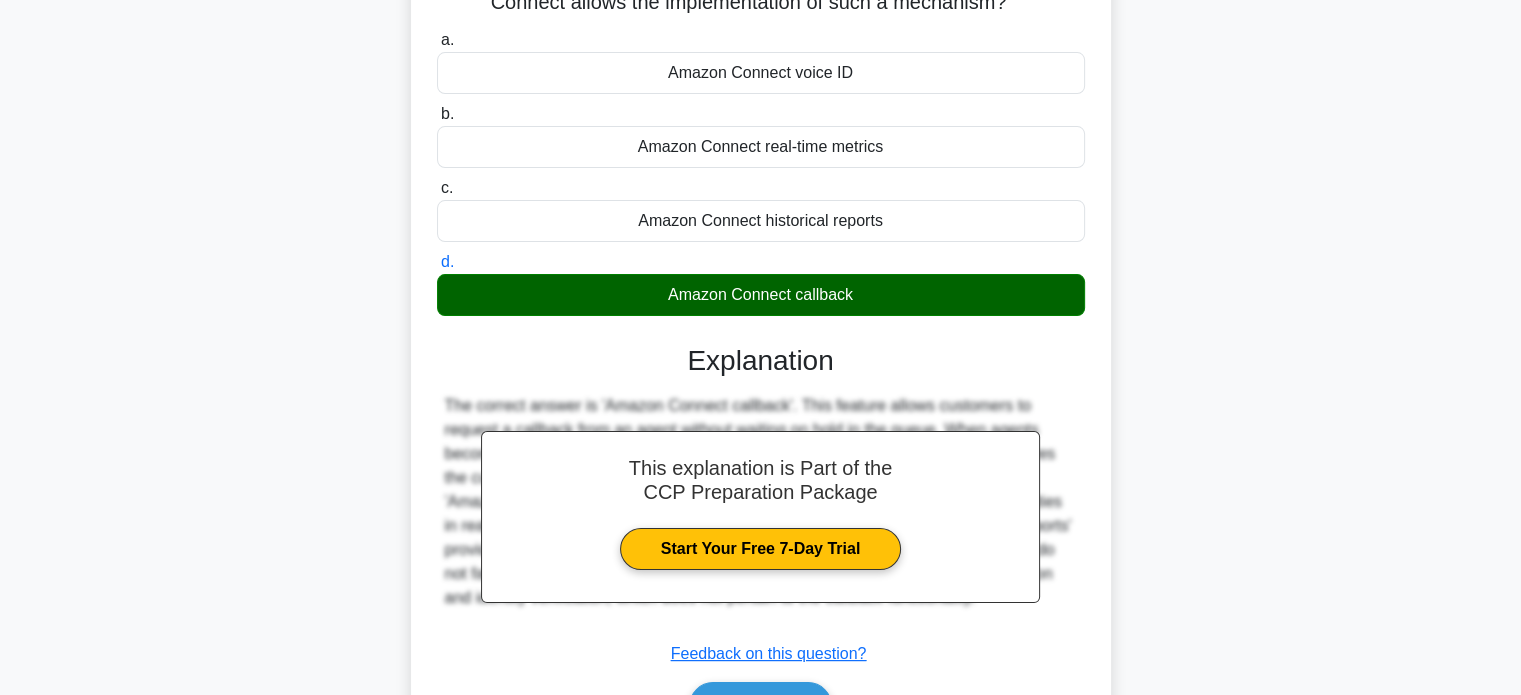scroll, scrollTop: 252, scrollLeft: 0, axis: vertical 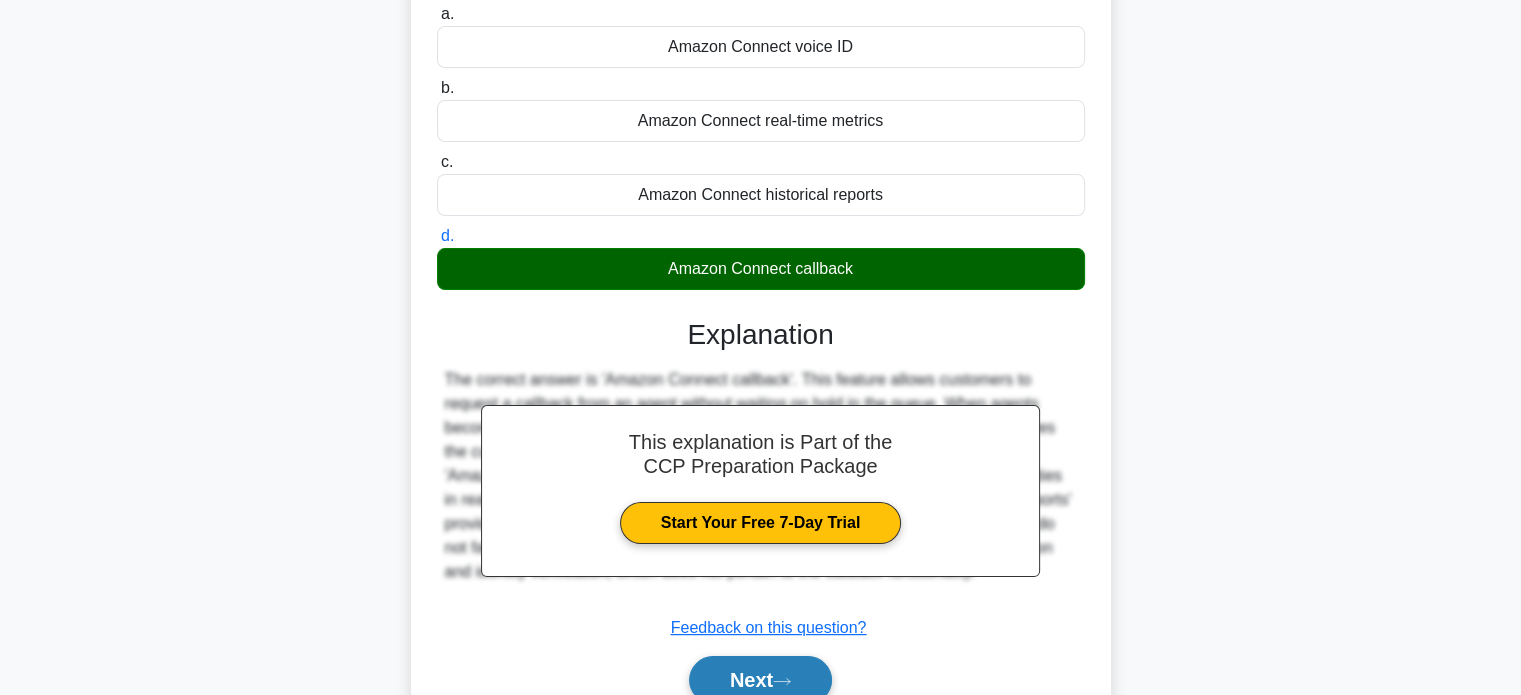 click on "Next" at bounding box center (760, 680) 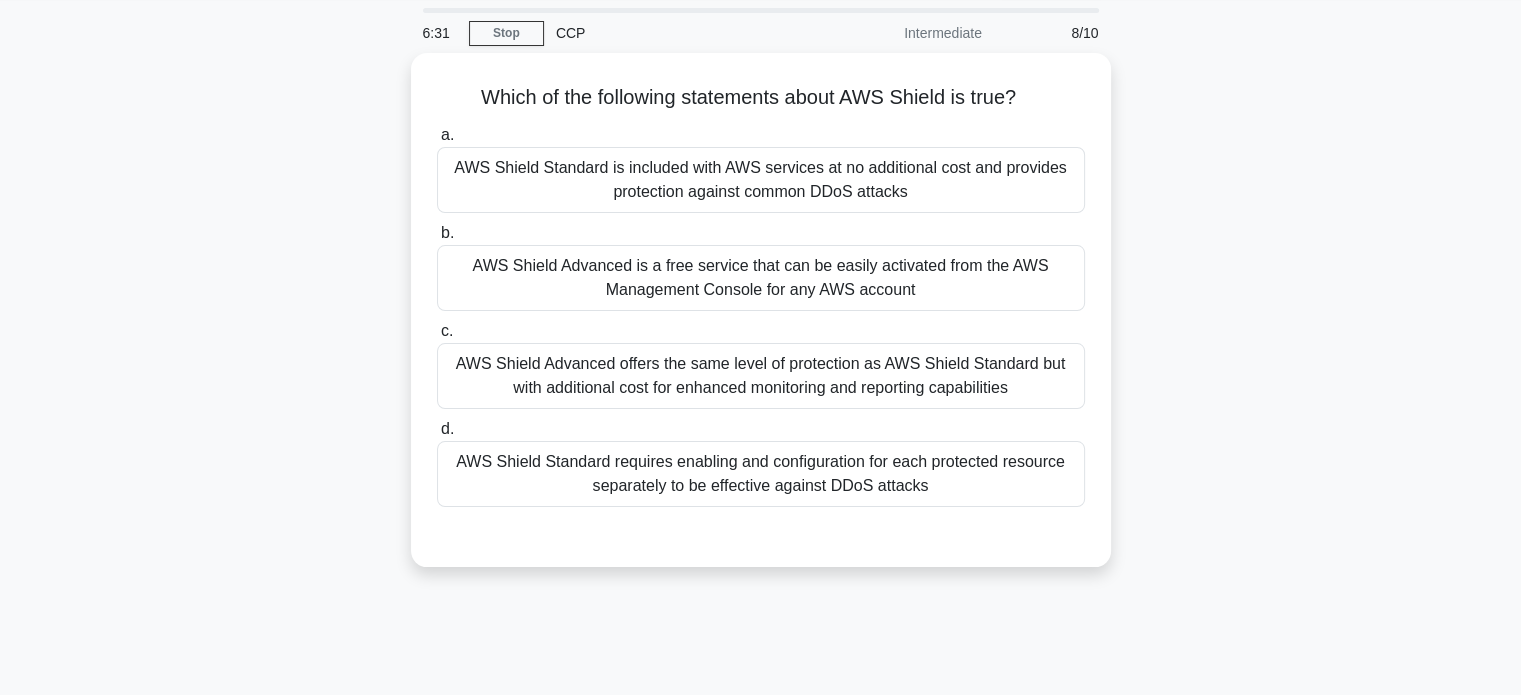scroll, scrollTop: 66, scrollLeft: 0, axis: vertical 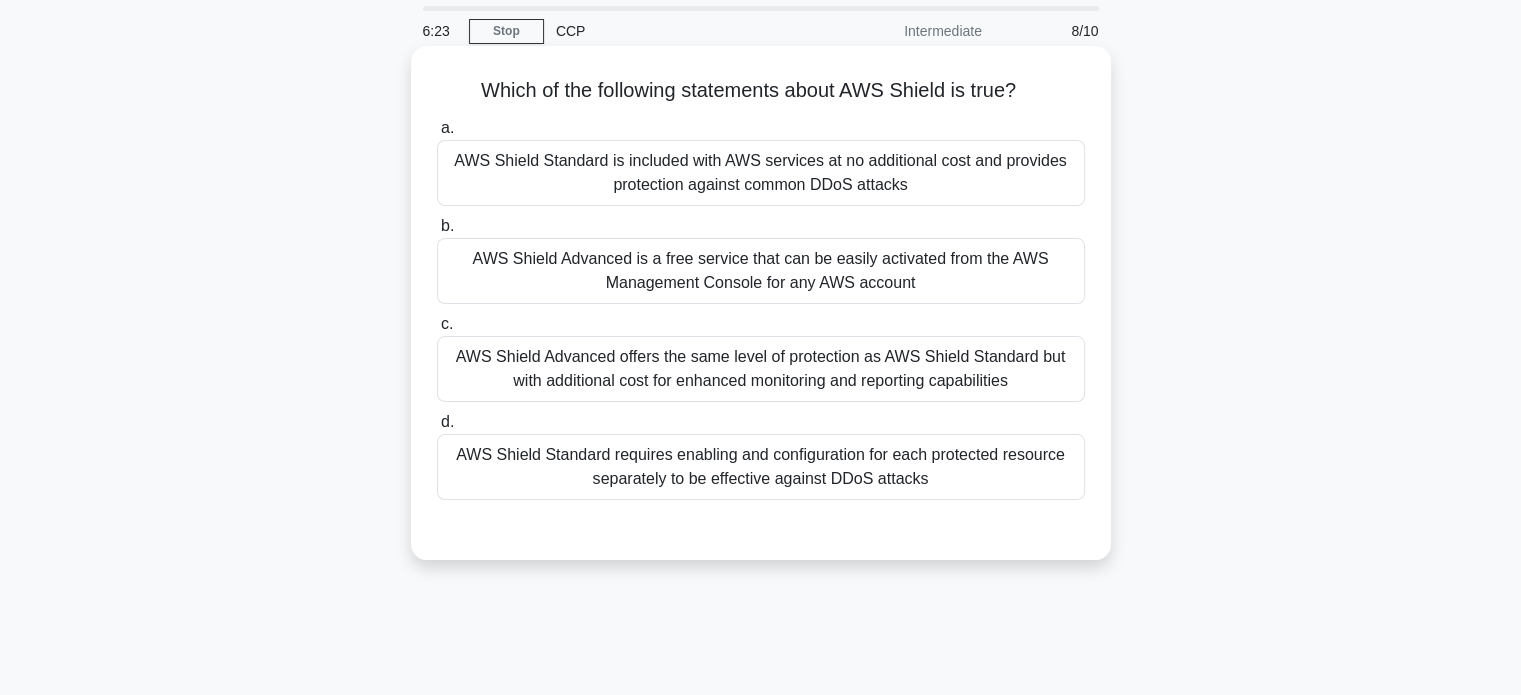 click on "AWS Shield Standard is included with AWS services at no additional cost and provides protection against common DDoS attacks" at bounding box center (761, 173) 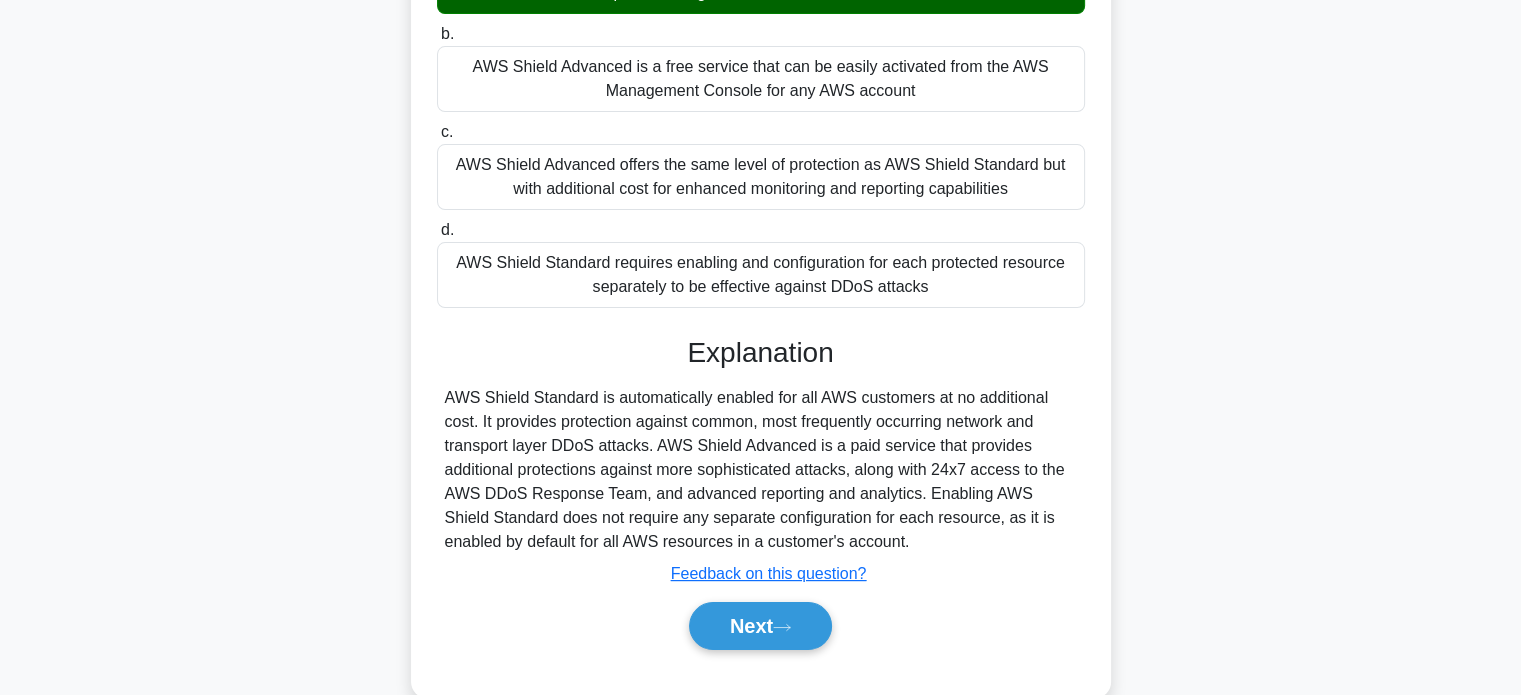 scroll, scrollTop: 385, scrollLeft: 0, axis: vertical 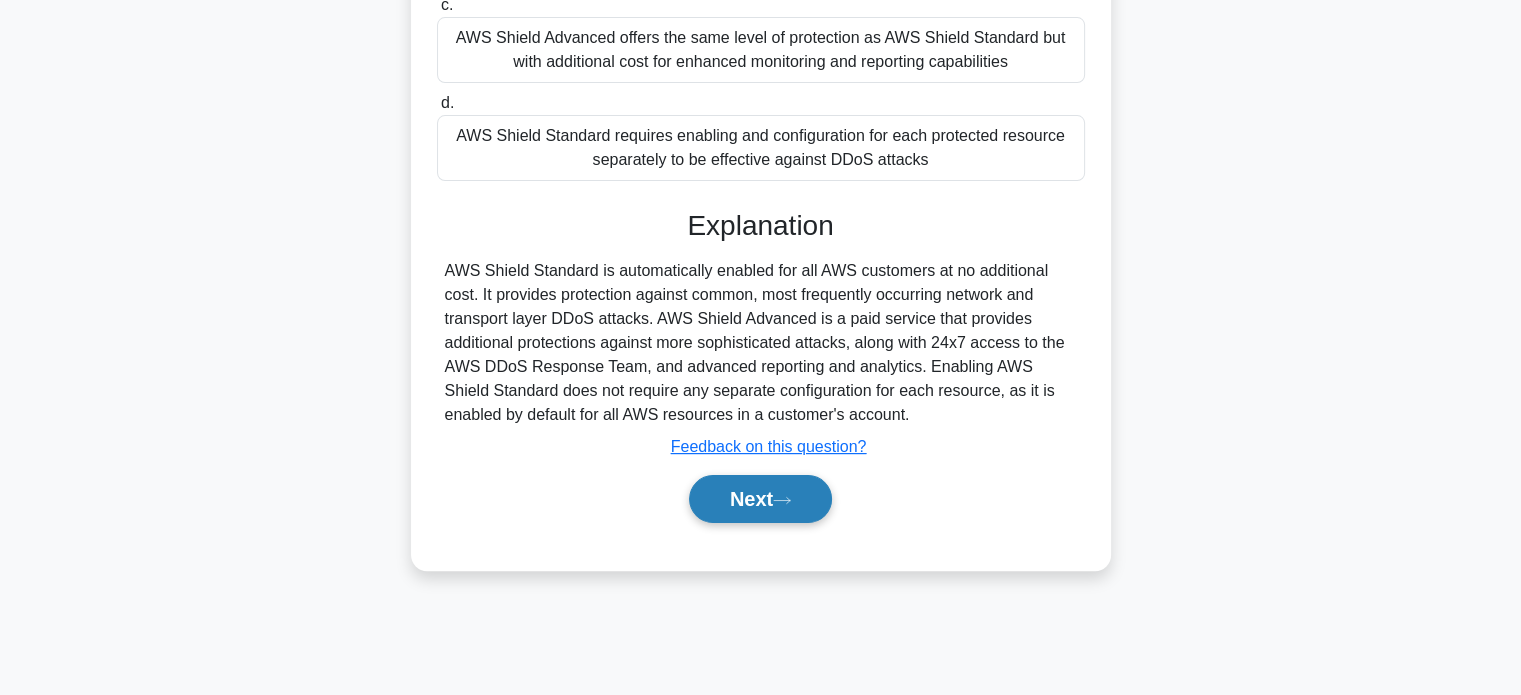 click on "Next" at bounding box center (760, 499) 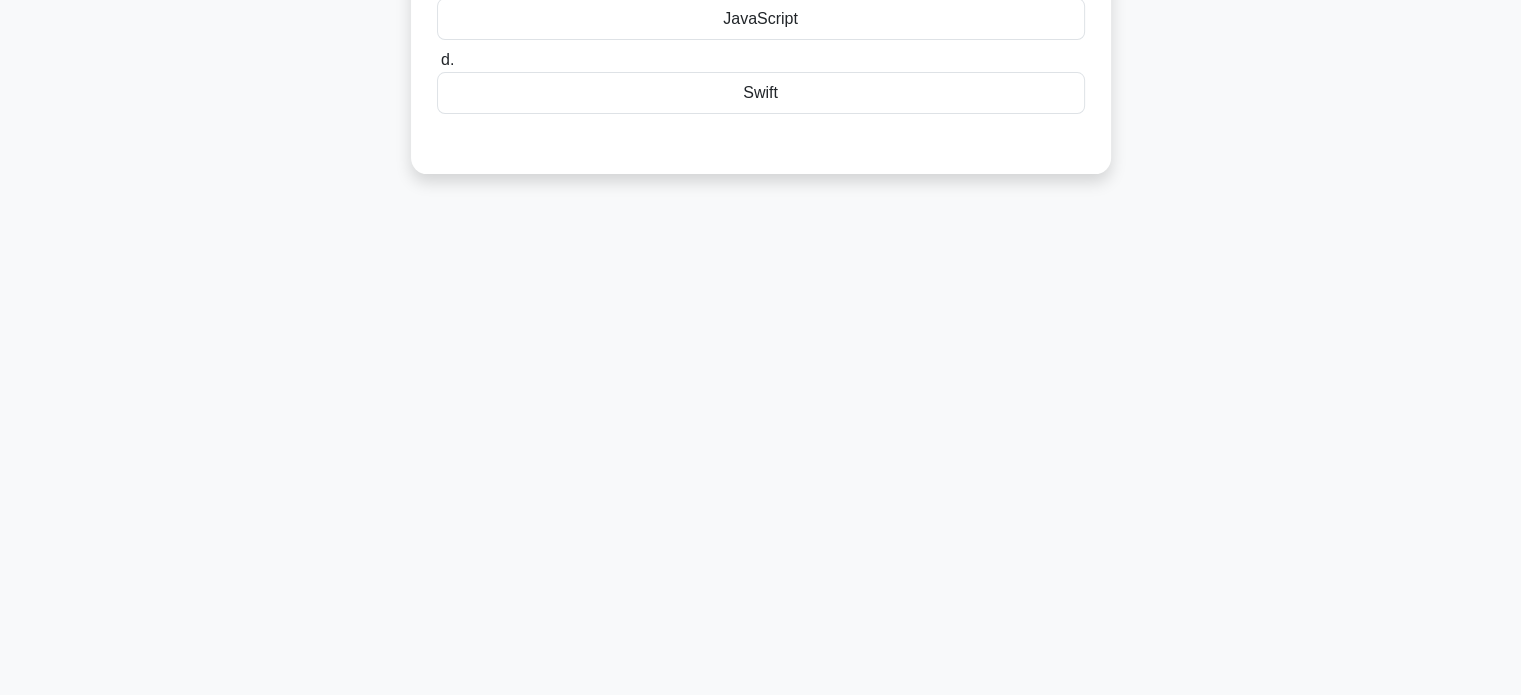 scroll, scrollTop: 0, scrollLeft: 0, axis: both 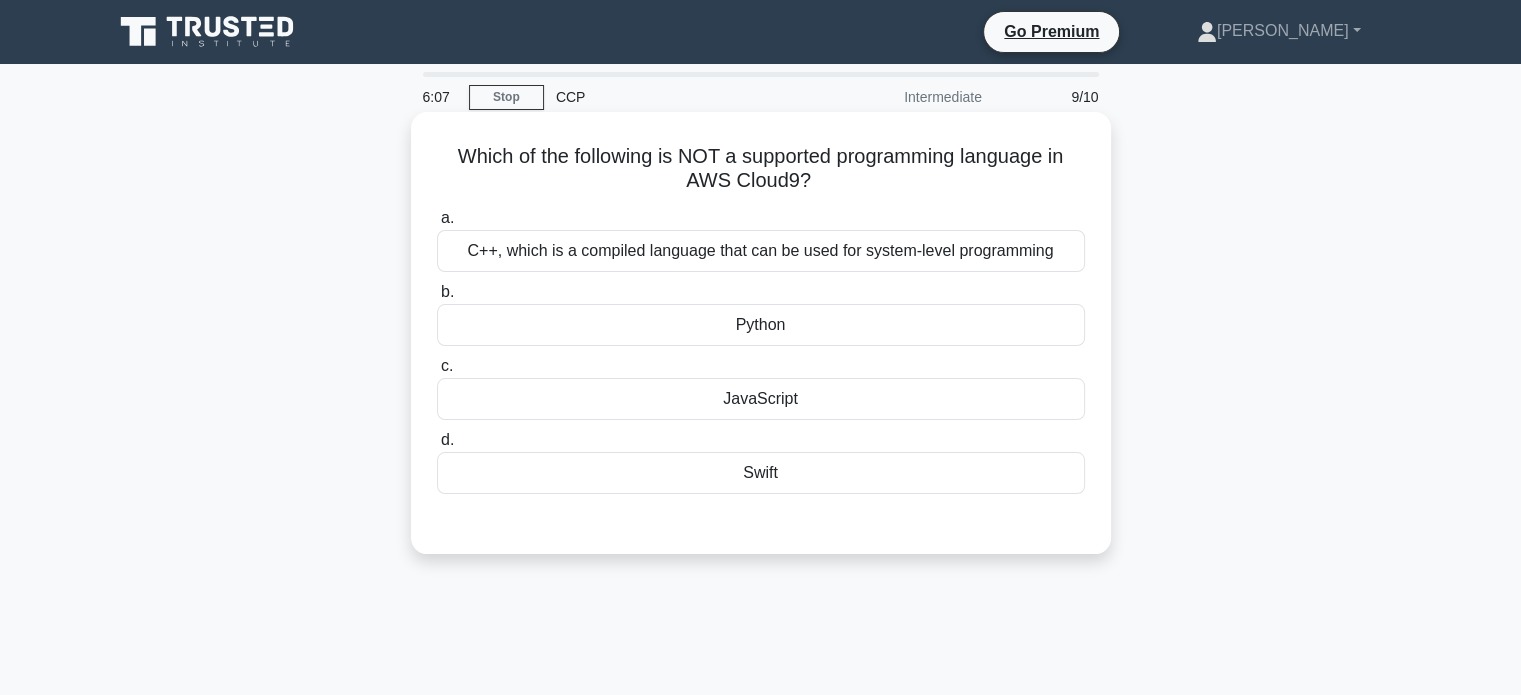 click on "C++, which is a compiled language that can be used for system-level programming" at bounding box center [761, 251] 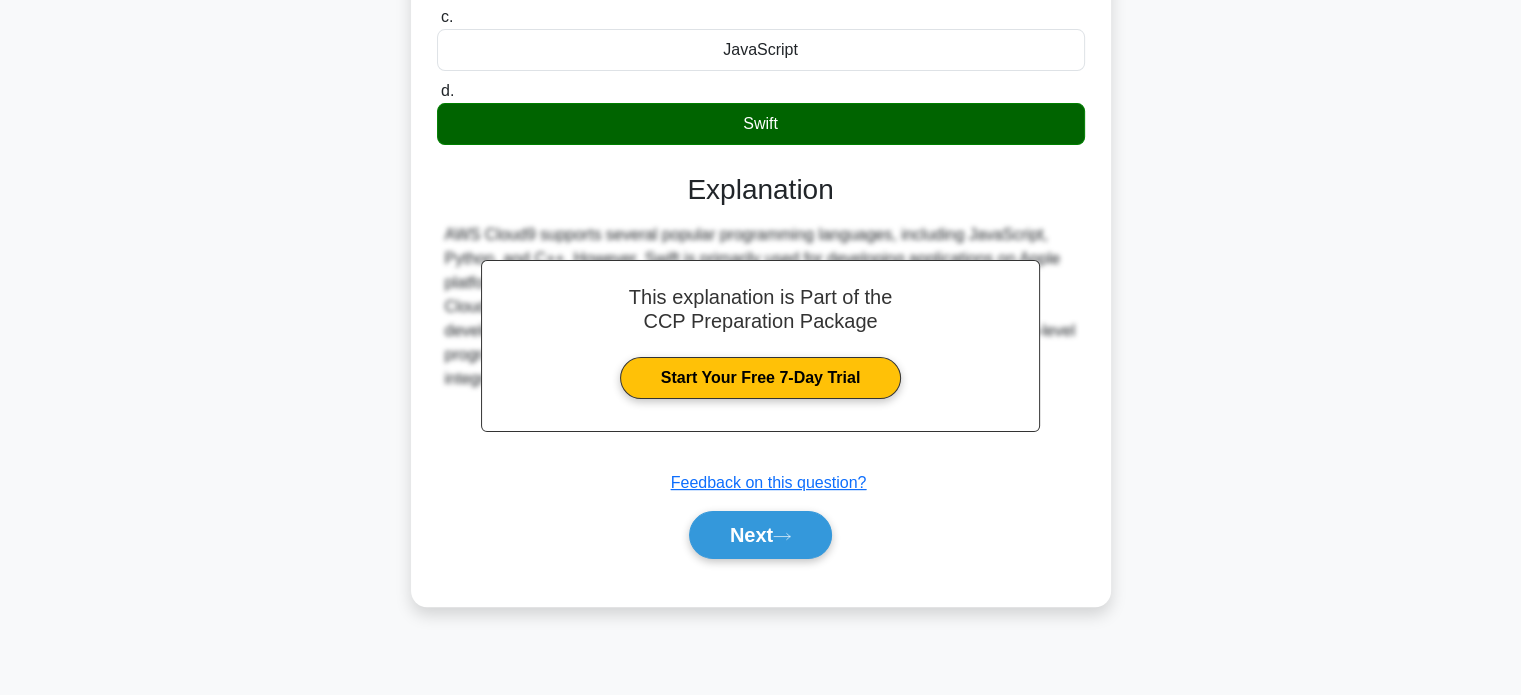 scroll, scrollTop: 385, scrollLeft: 0, axis: vertical 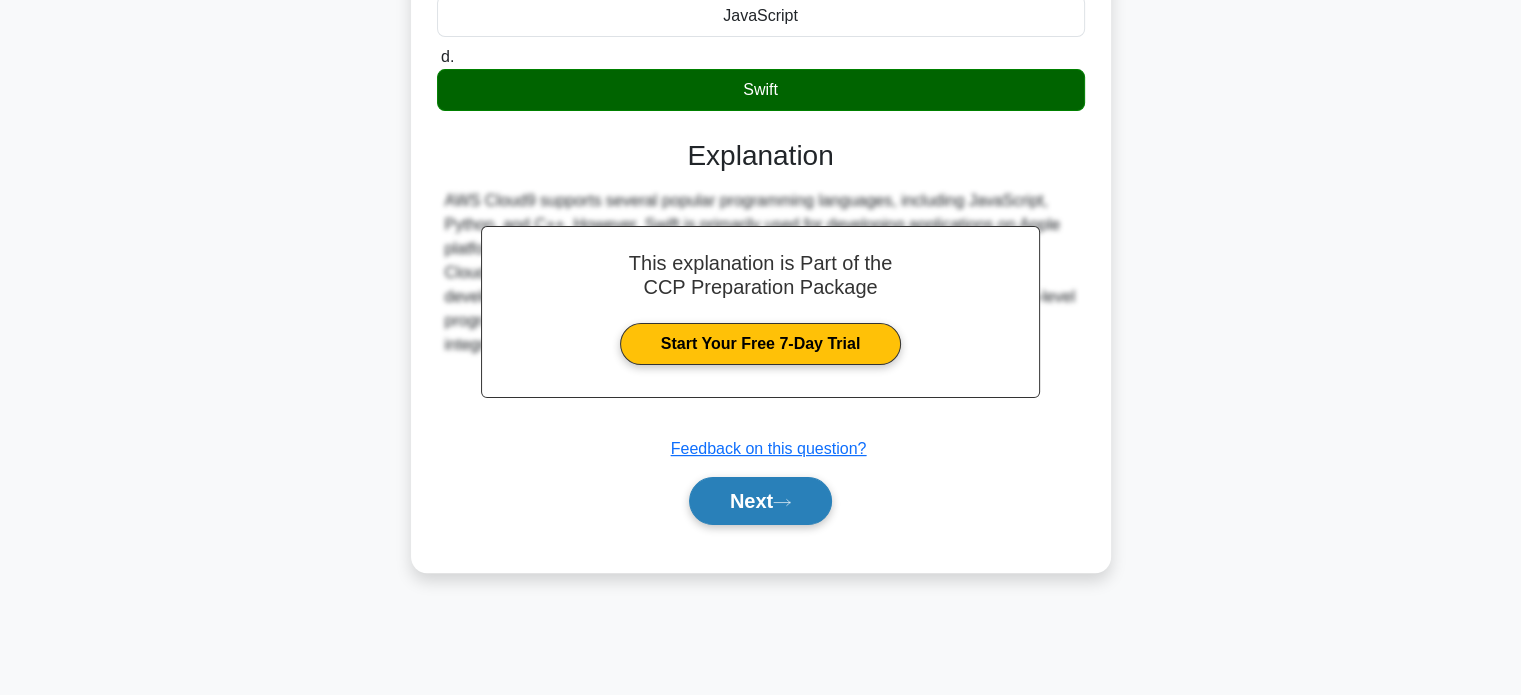 click on "Next" at bounding box center [760, 501] 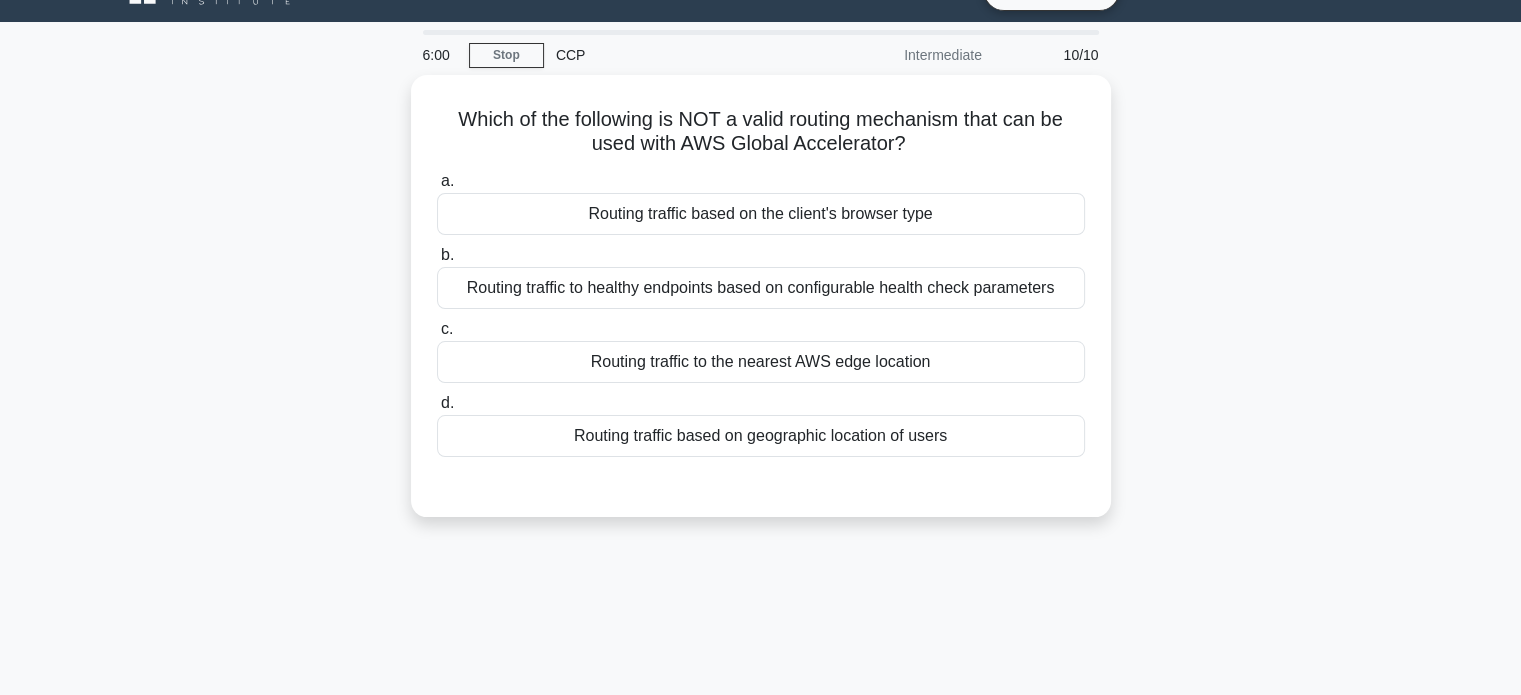 scroll, scrollTop: 44, scrollLeft: 0, axis: vertical 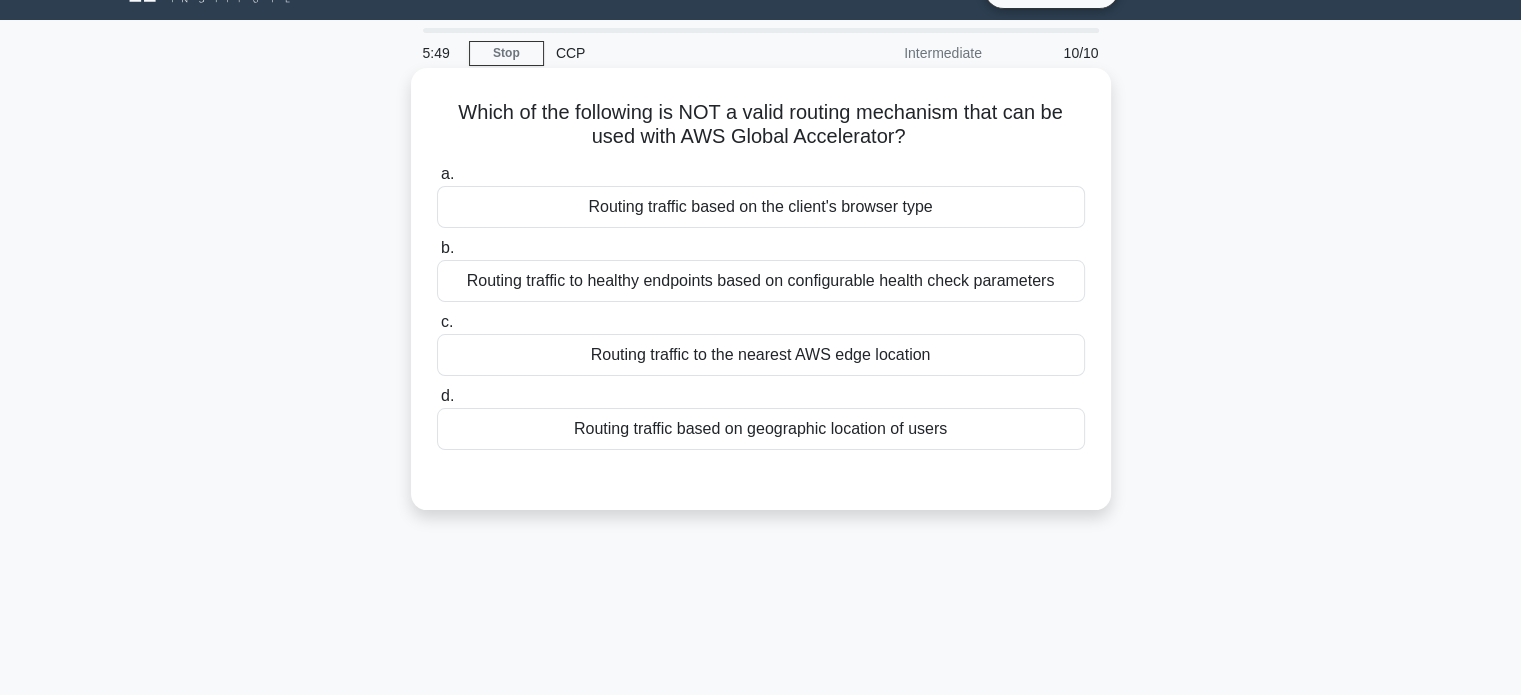 click on "Routing traffic to the nearest AWS edge location" at bounding box center (761, 355) 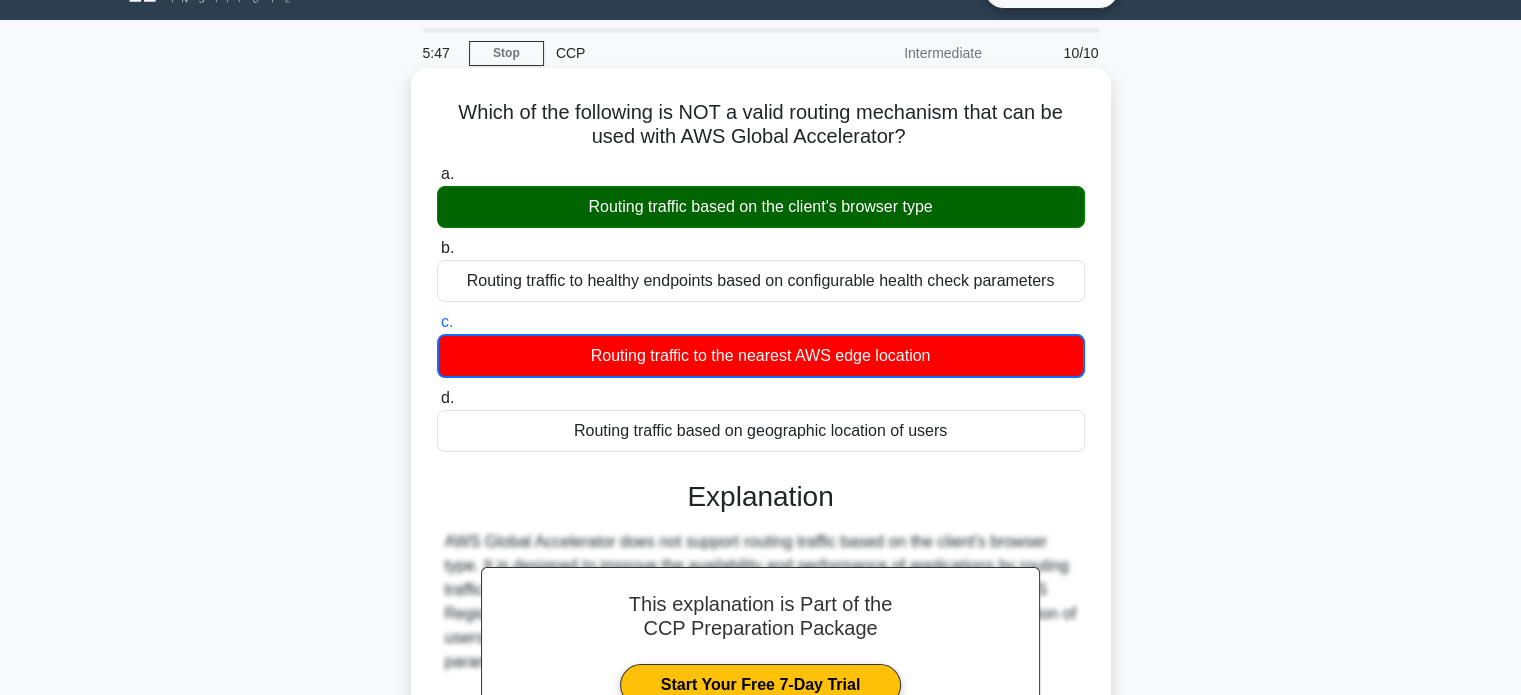 scroll, scrollTop: 385, scrollLeft: 0, axis: vertical 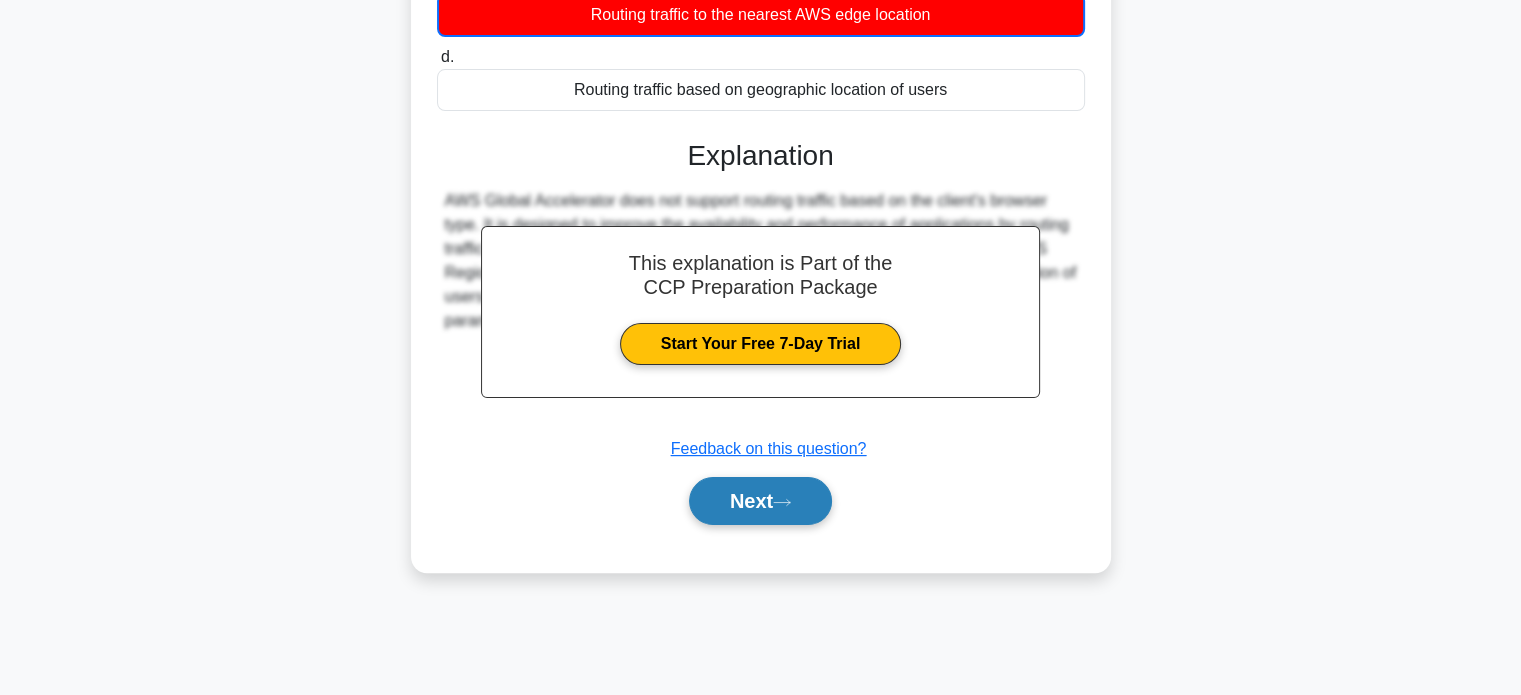 click on "Next" at bounding box center [760, 501] 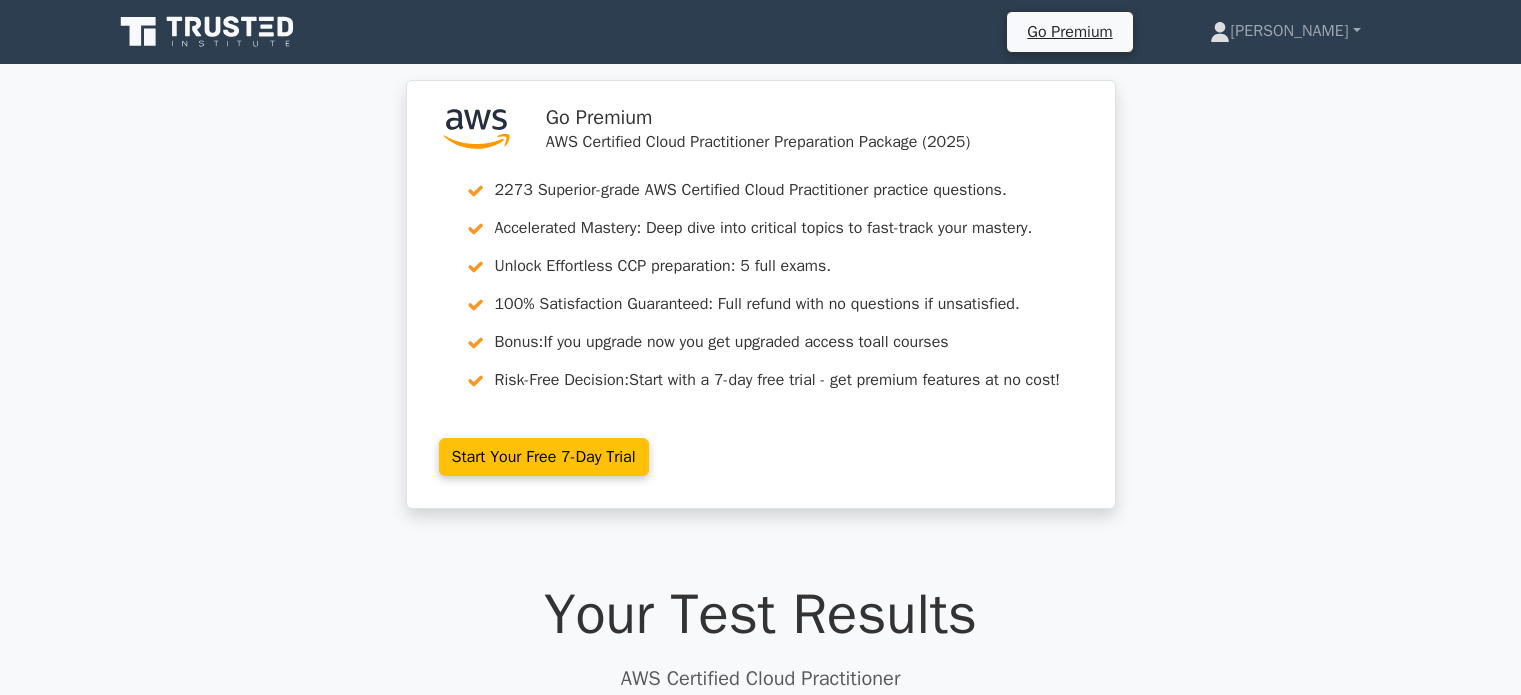 scroll, scrollTop: 0, scrollLeft: 0, axis: both 